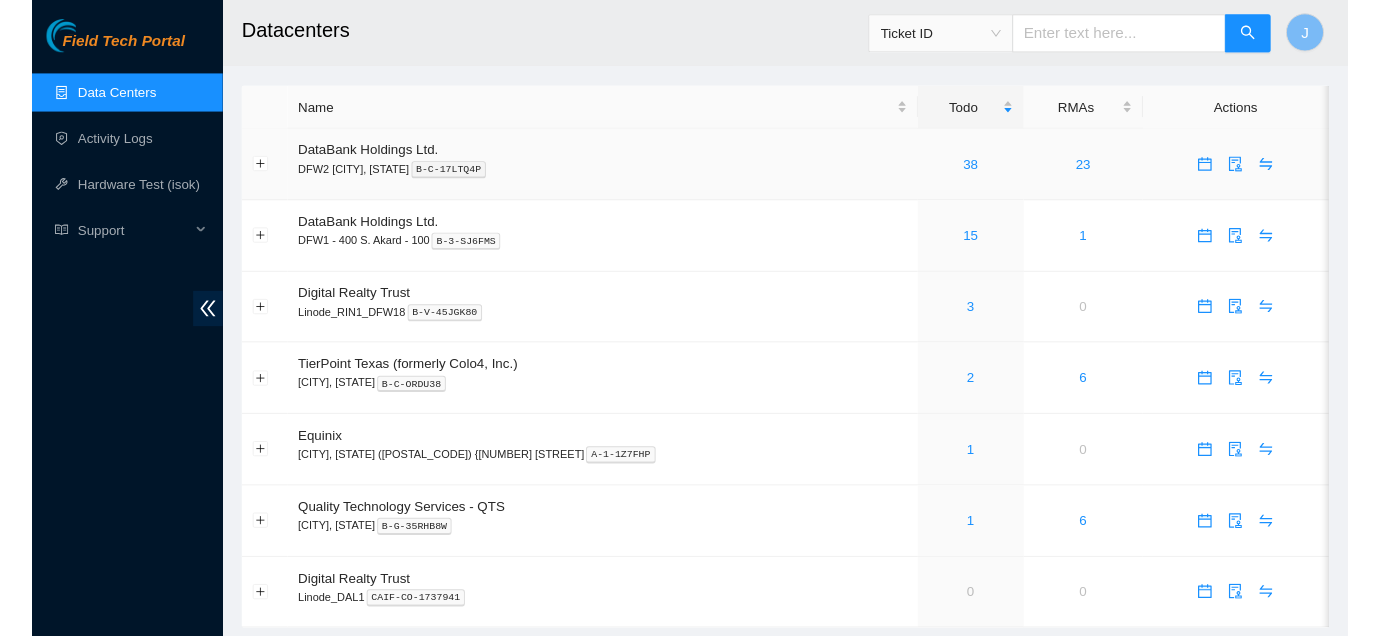 scroll, scrollTop: 0, scrollLeft: 0, axis: both 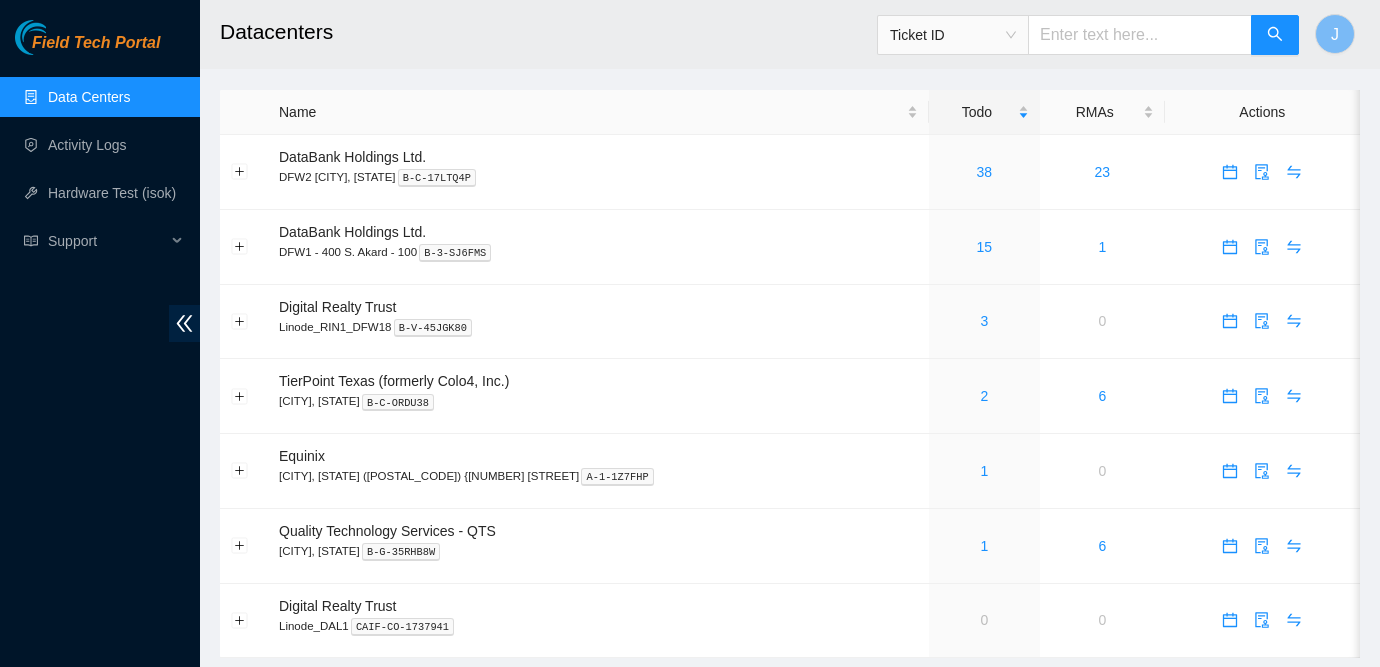 click at bounding box center (1140, 35) 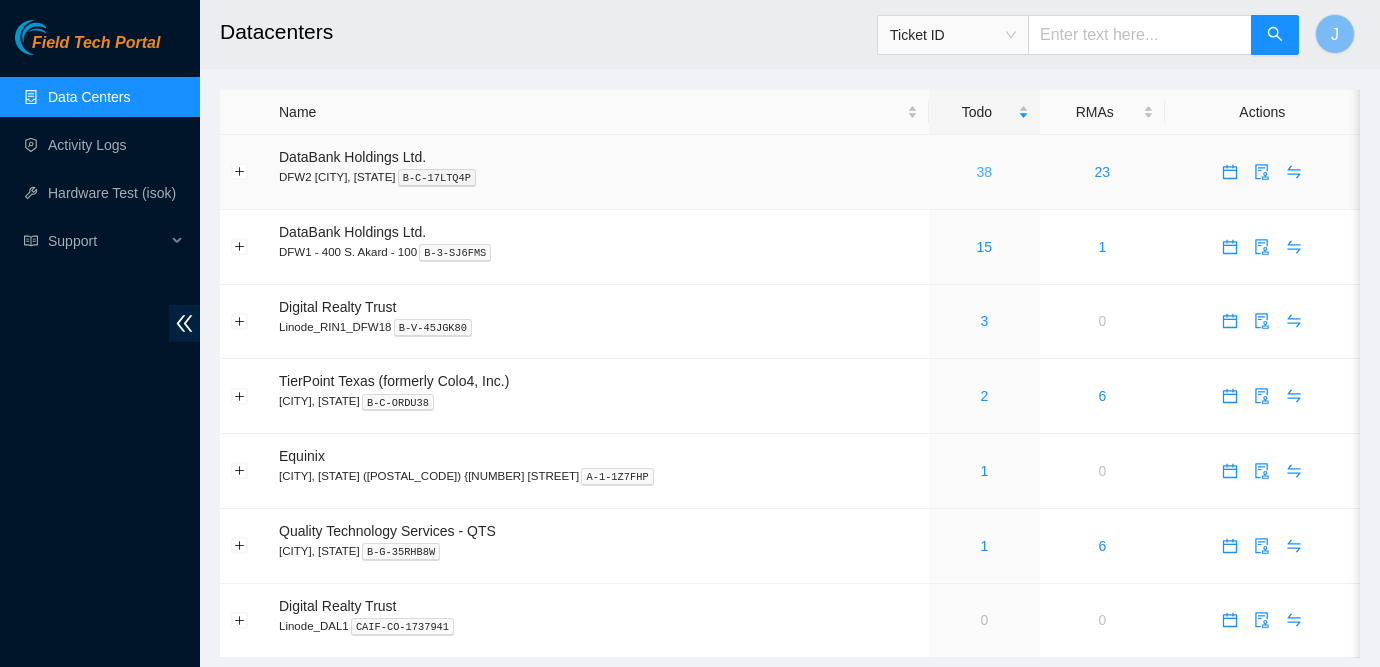 click on "38" at bounding box center [985, 172] 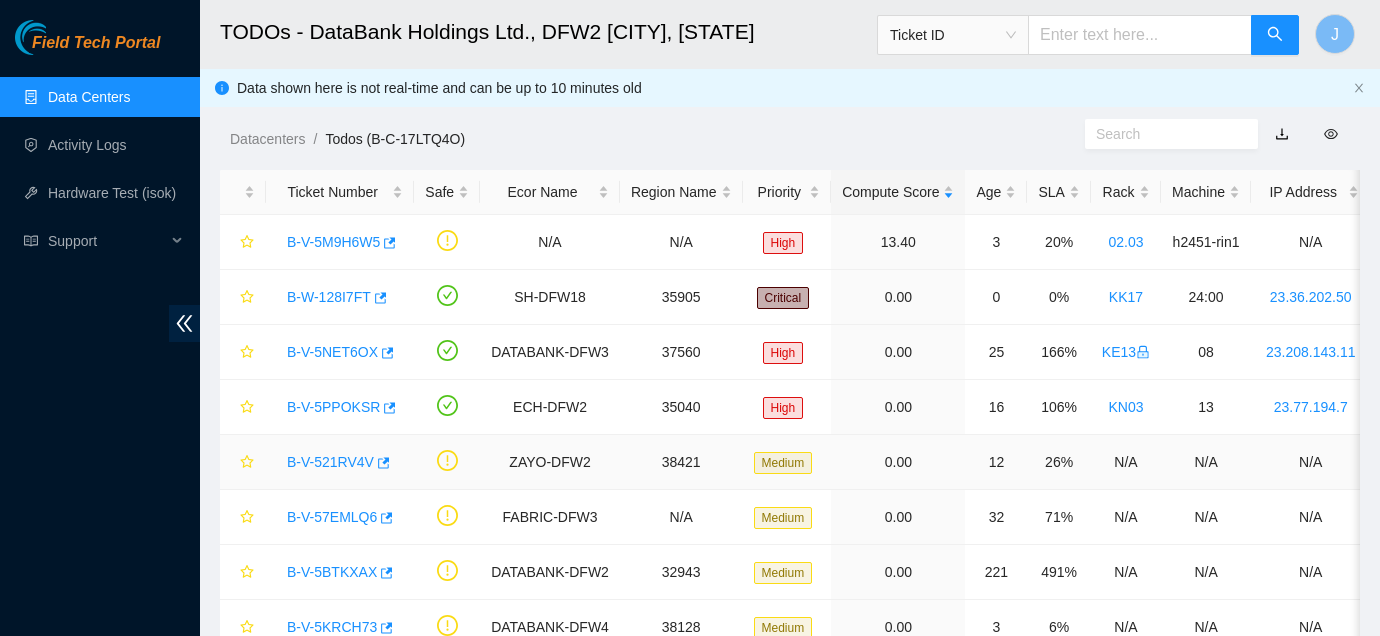 click on "B-V-521RV4V" at bounding box center (330, 462) 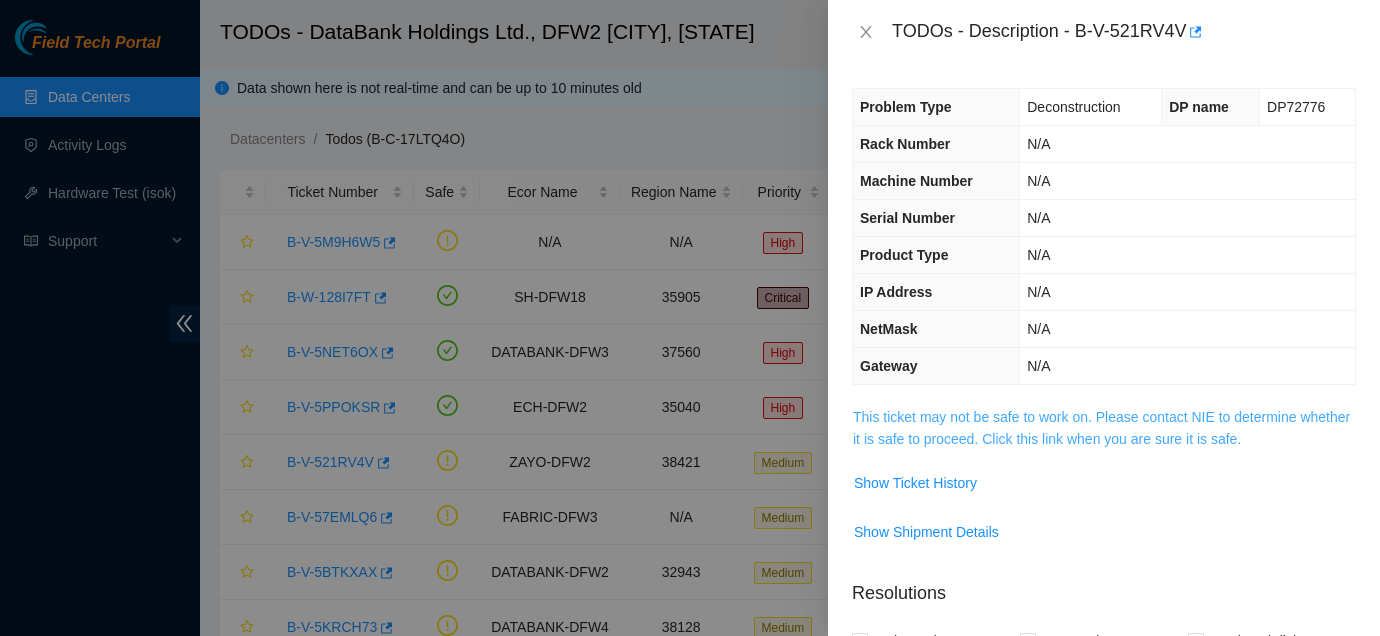 click on "This ticket may not be safe to work on. Please contact NIE to determine whether it is safe to proceed. Click this link when you are sure it is safe." at bounding box center [1101, 428] 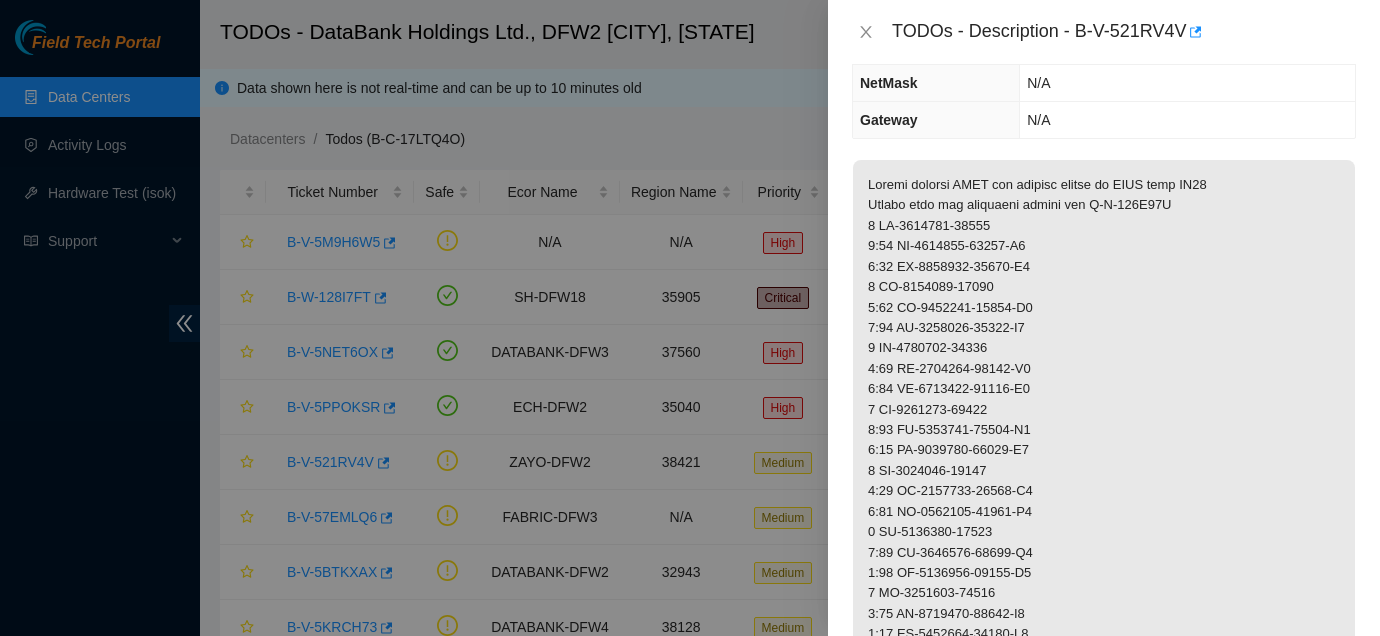 scroll, scrollTop: 200, scrollLeft: 0, axis: vertical 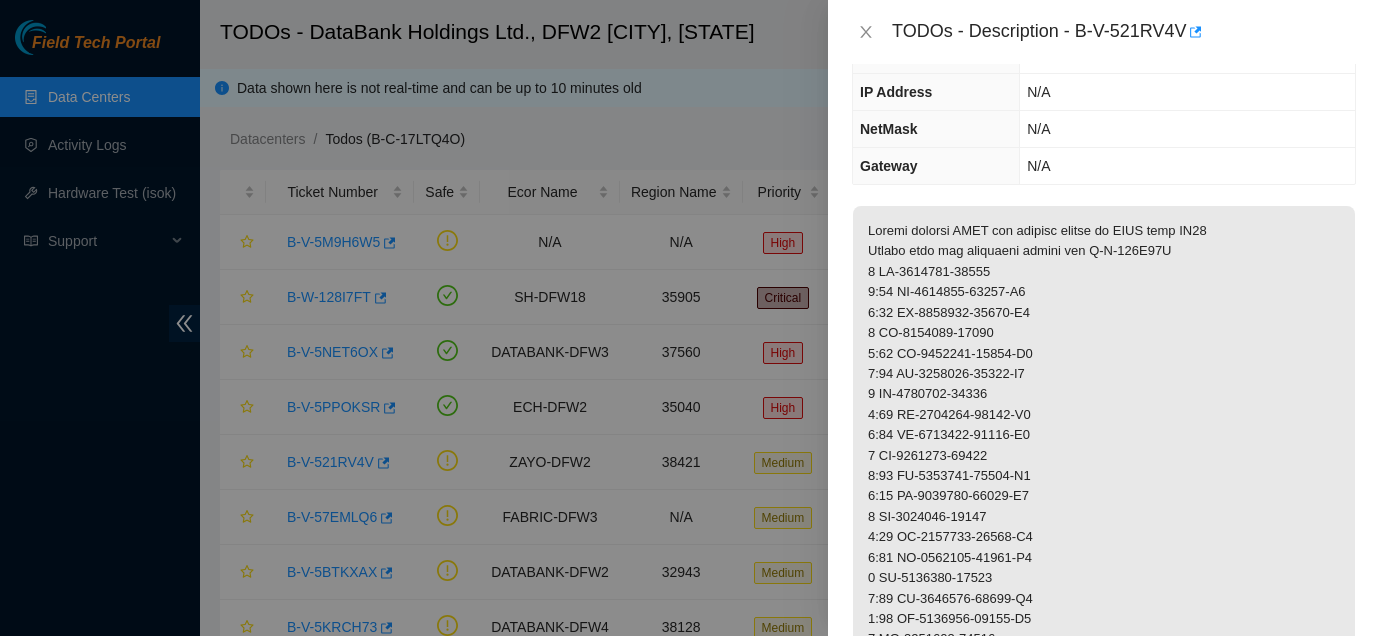 click at bounding box center (690, 318) 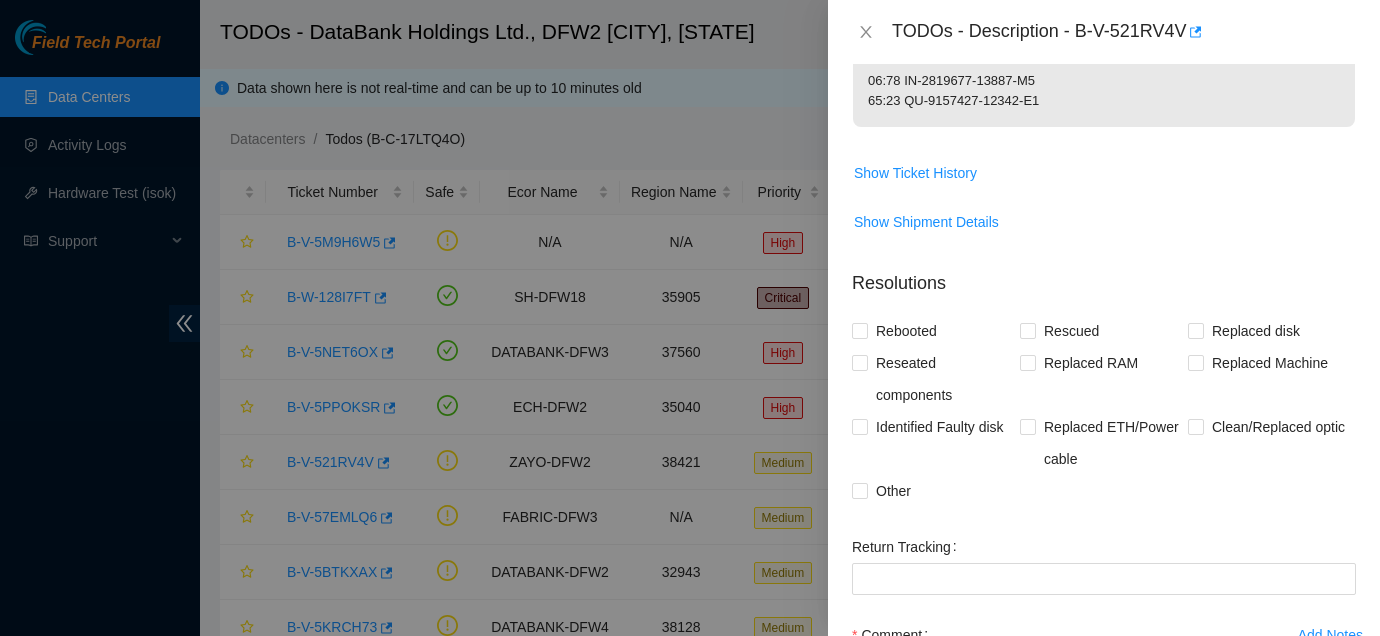 scroll, scrollTop: 1450, scrollLeft: 0, axis: vertical 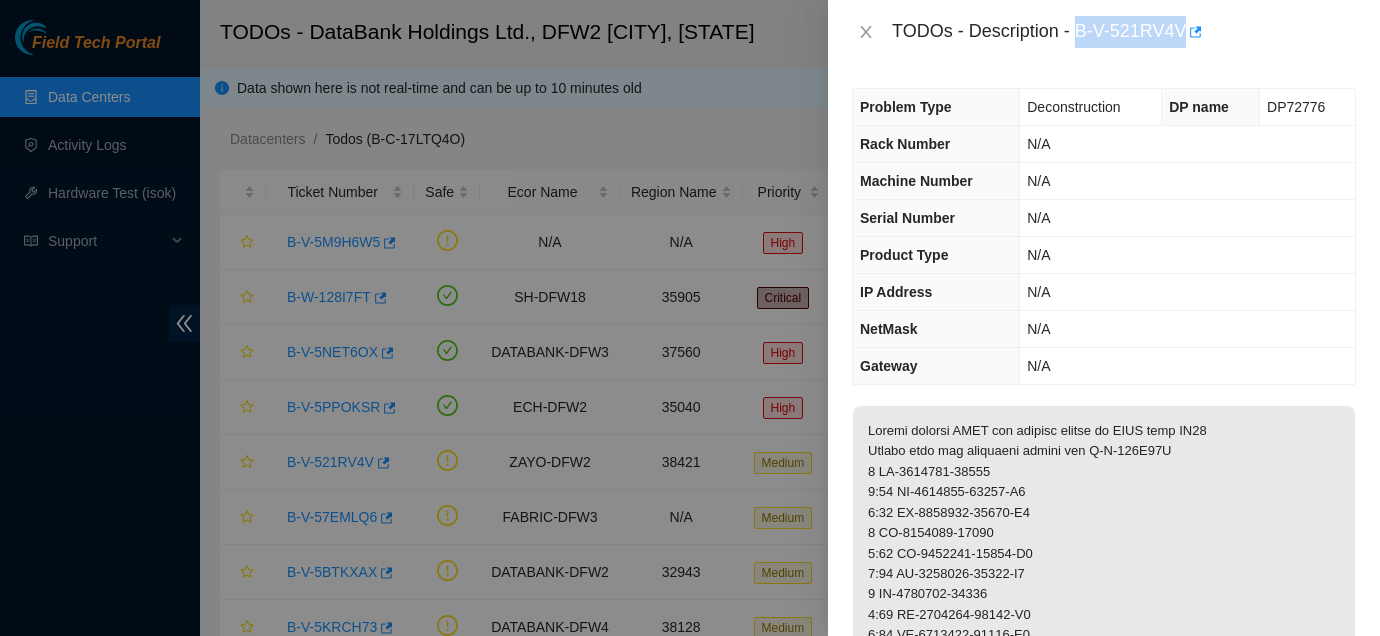 drag, startPoint x: 1082, startPoint y: 29, endPoint x: 1193, endPoint y: 33, distance: 111.07205 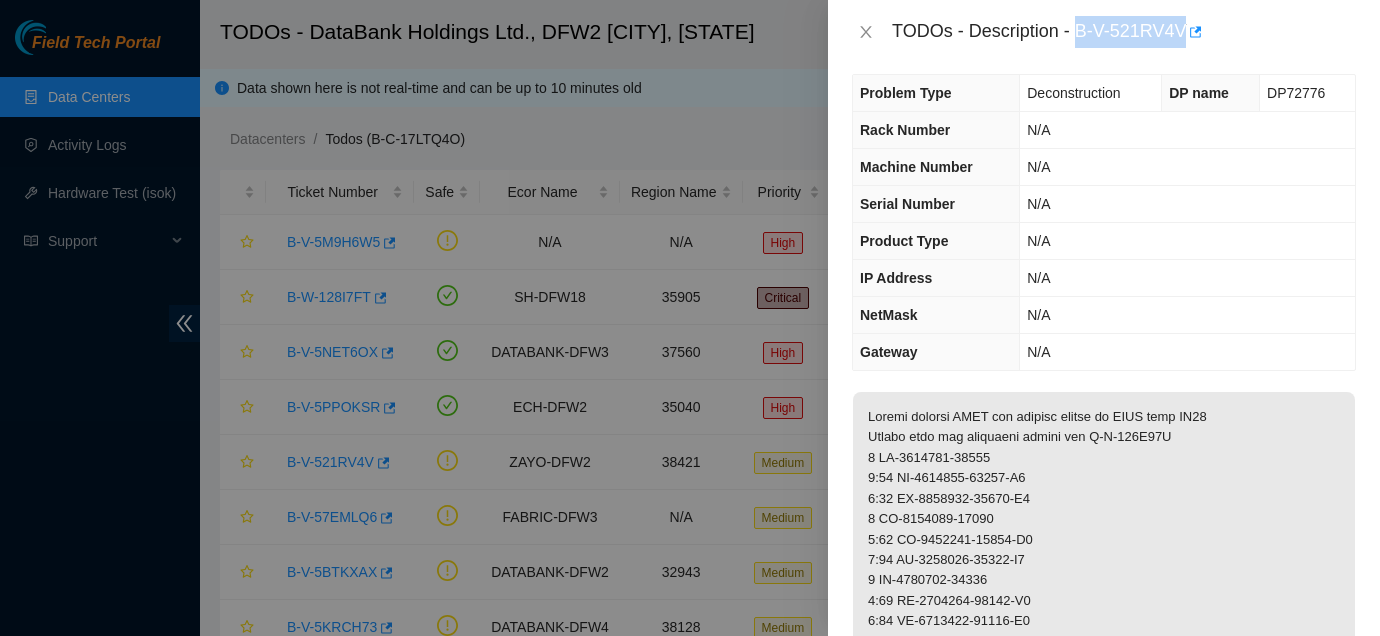 scroll, scrollTop: 0, scrollLeft: 0, axis: both 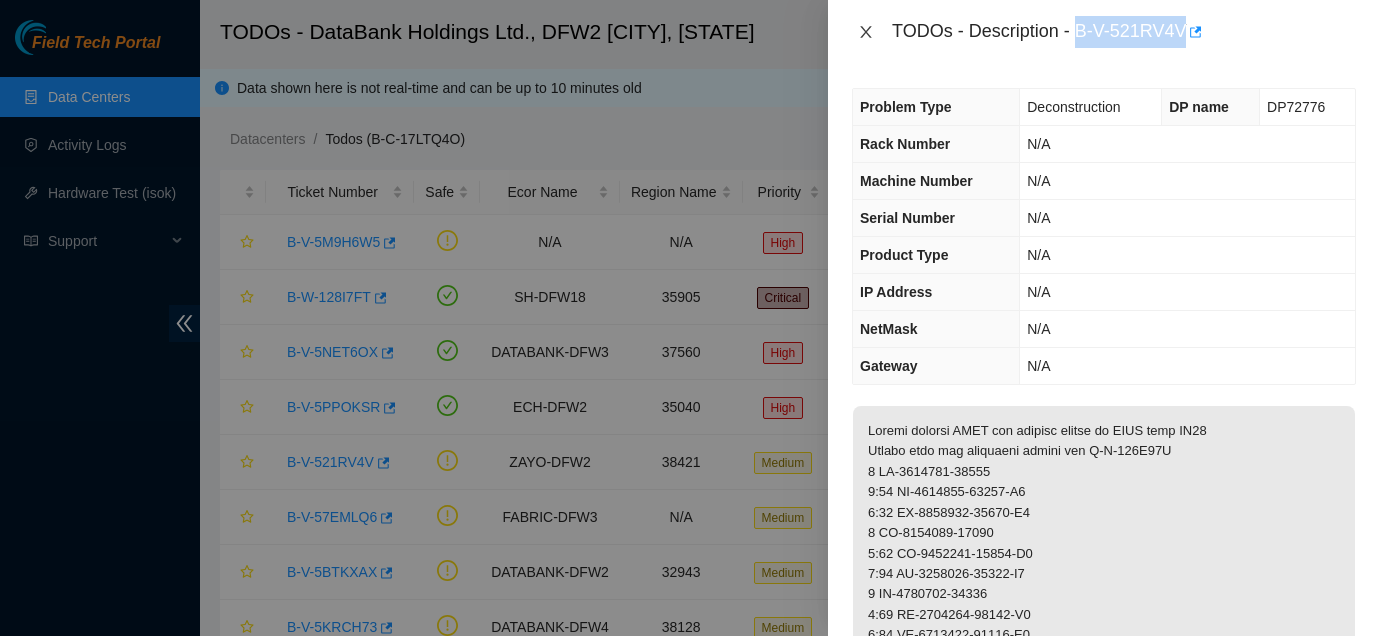click 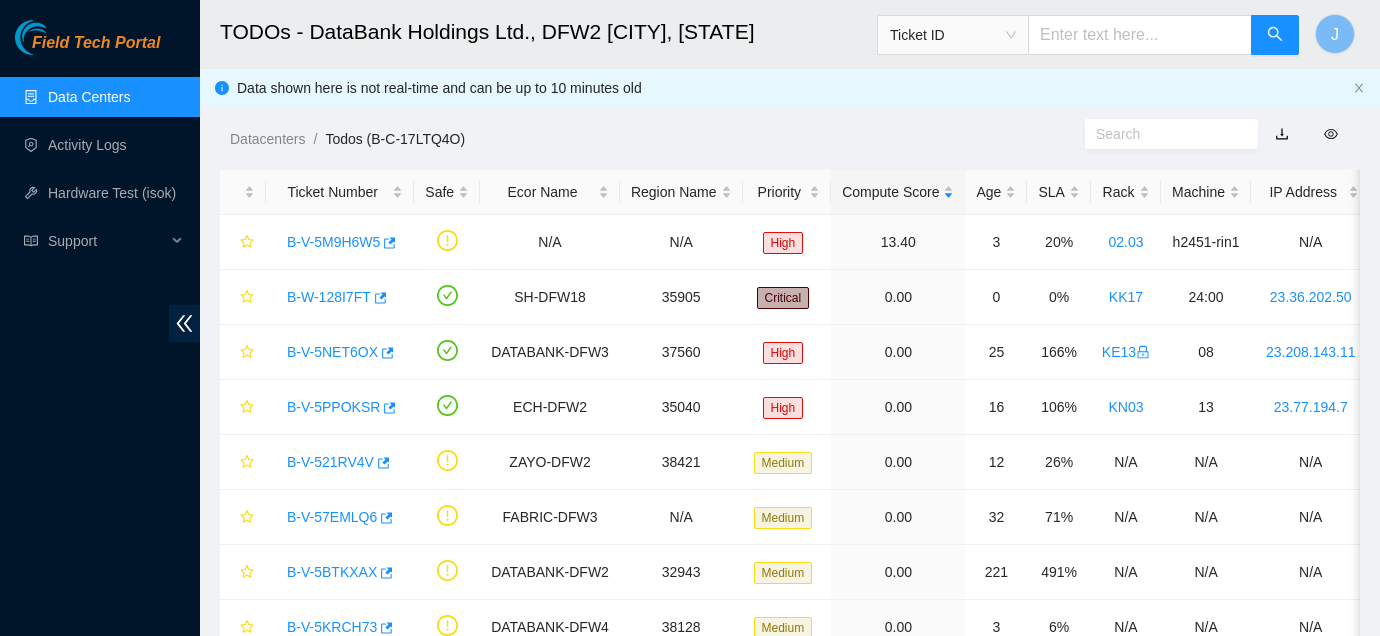 click on "Field Tech Portal" at bounding box center [96, 43] 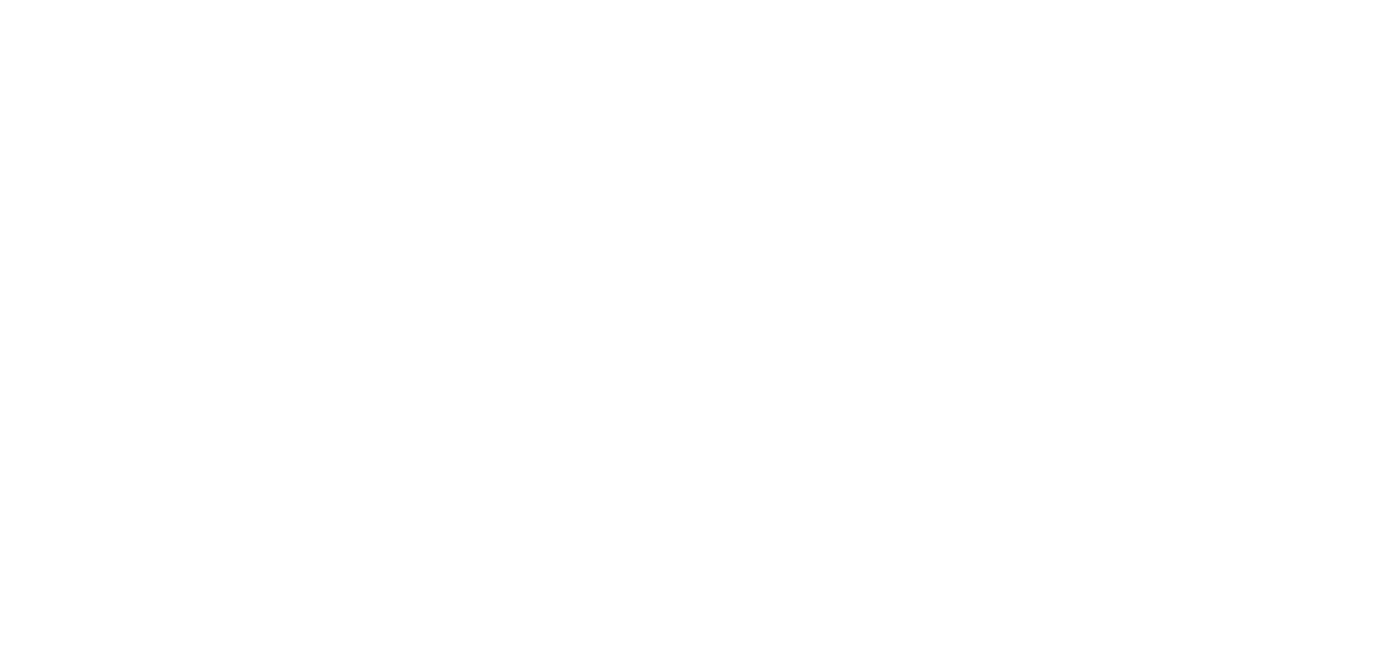 scroll, scrollTop: 0, scrollLeft: 0, axis: both 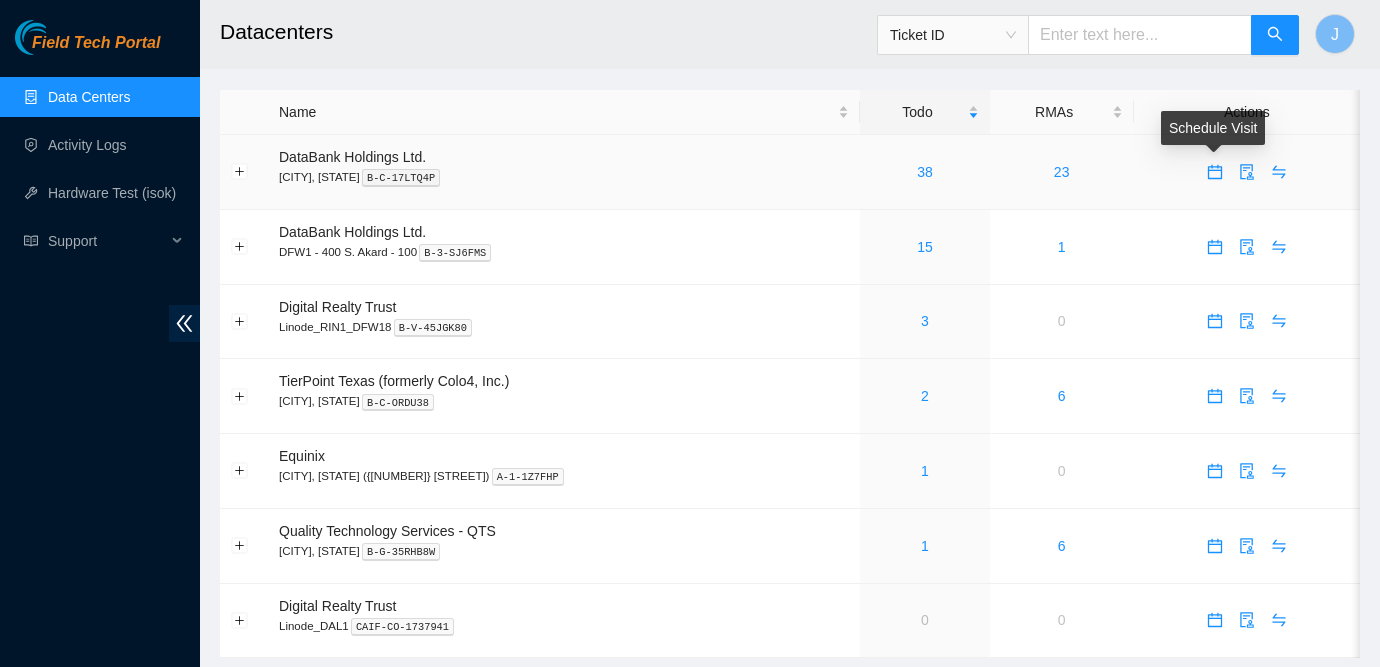 click 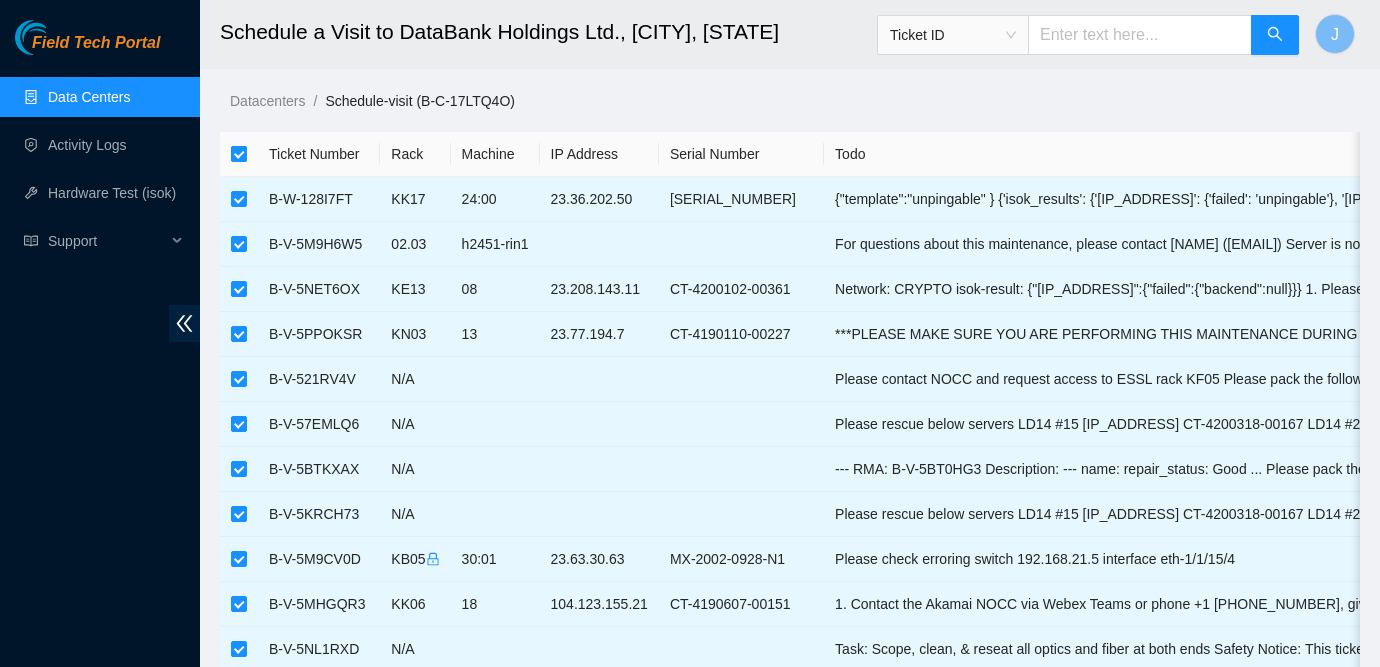 click at bounding box center (239, 154) 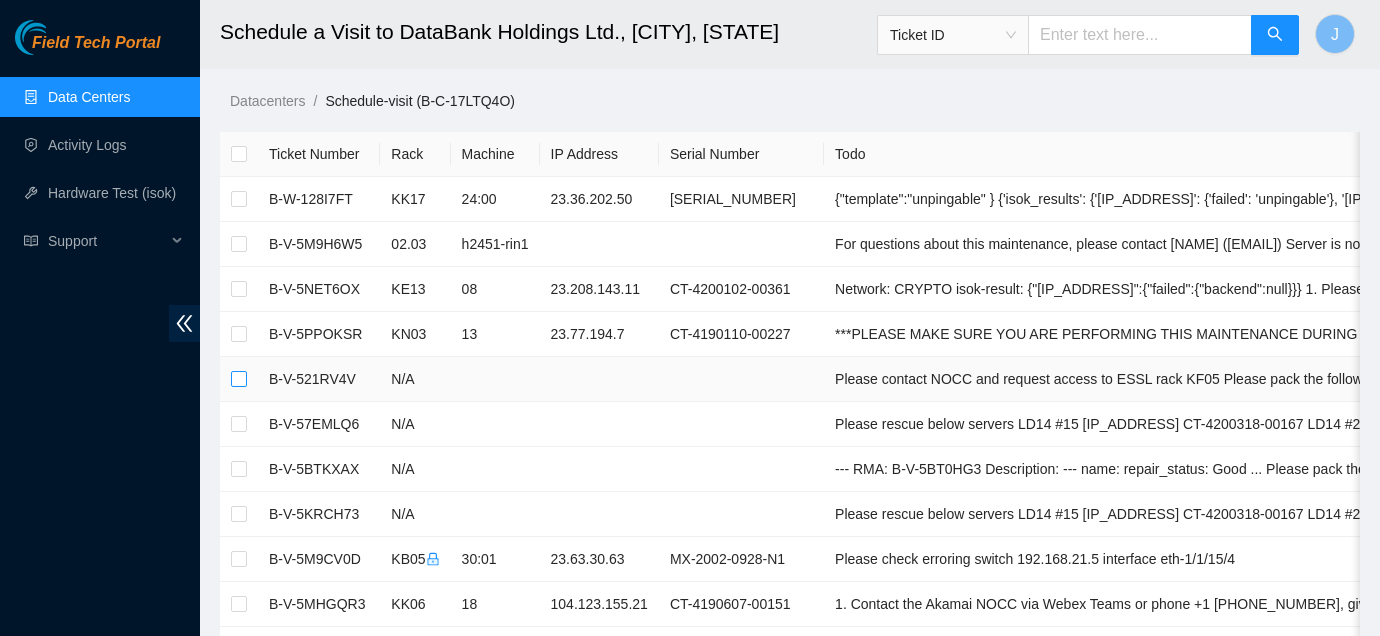 click at bounding box center (239, 379) 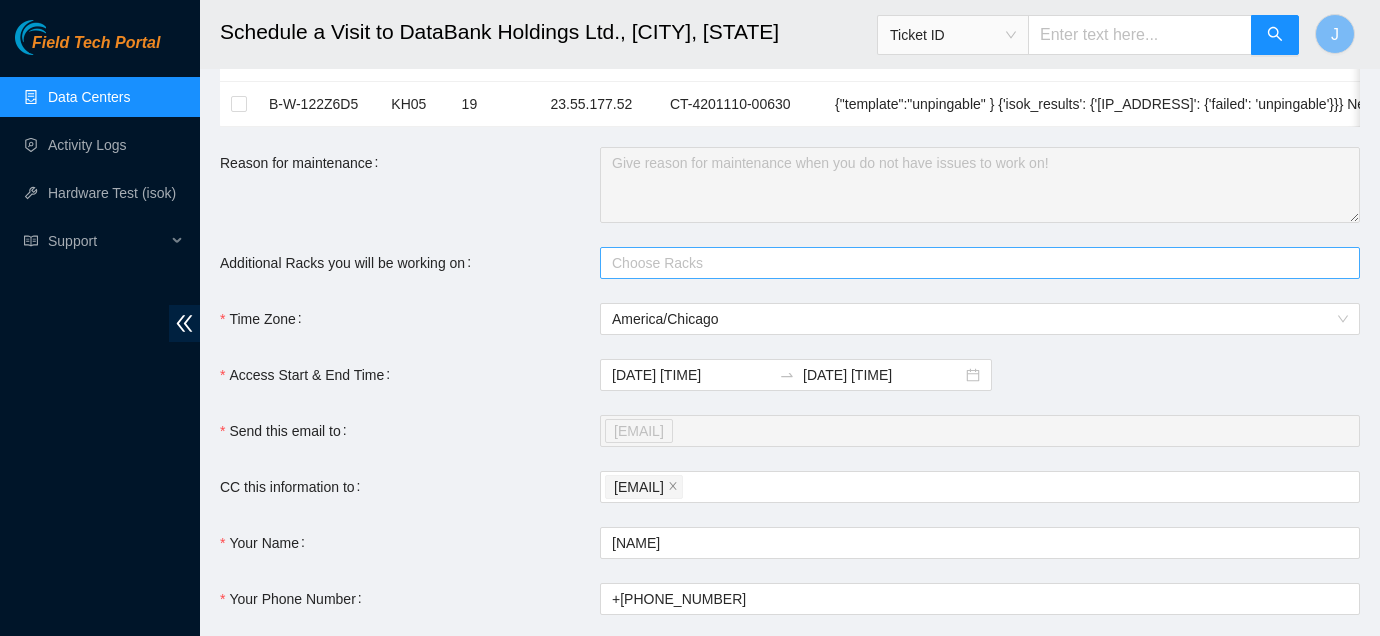 scroll, scrollTop: 1758, scrollLeft: 0, axis: vertical 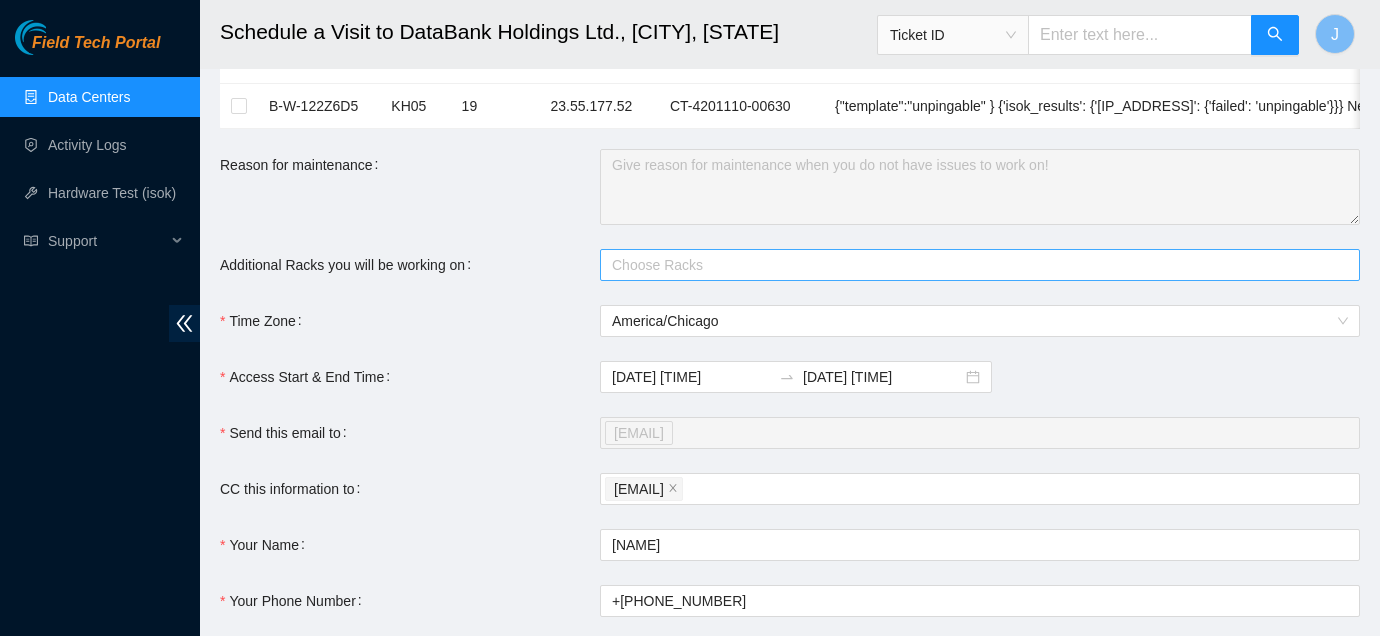 click at bounding box center [970, 265] 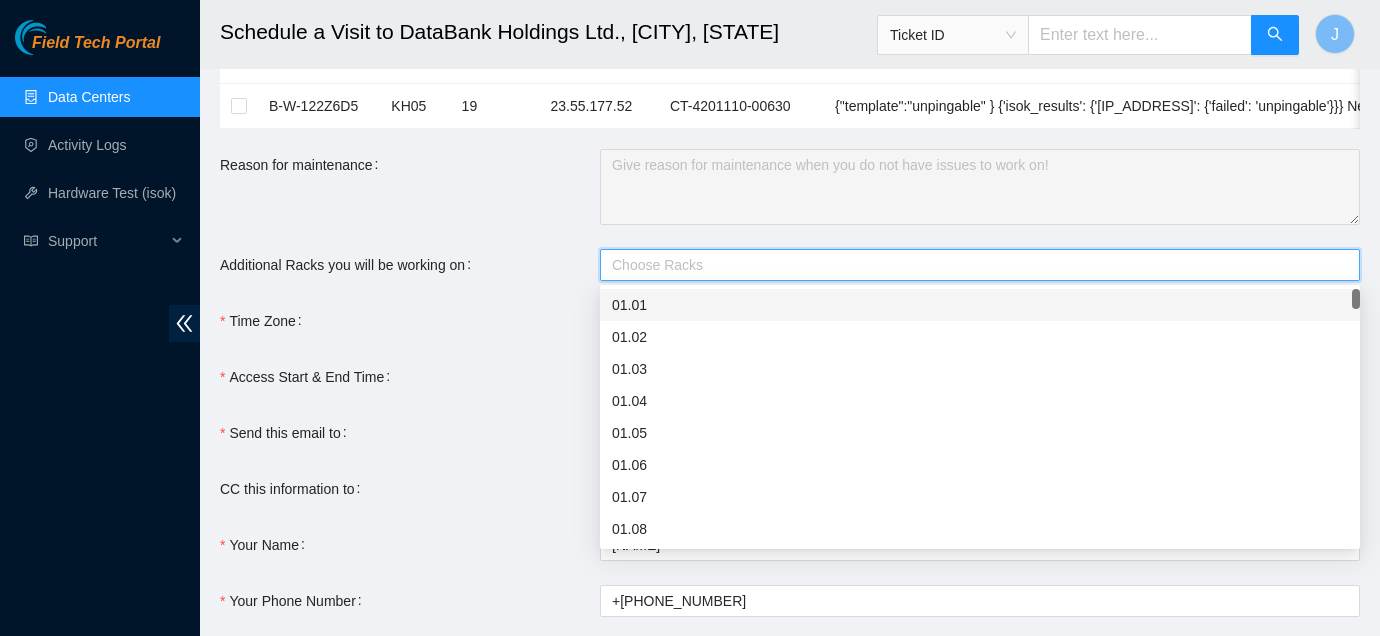 type on "K" 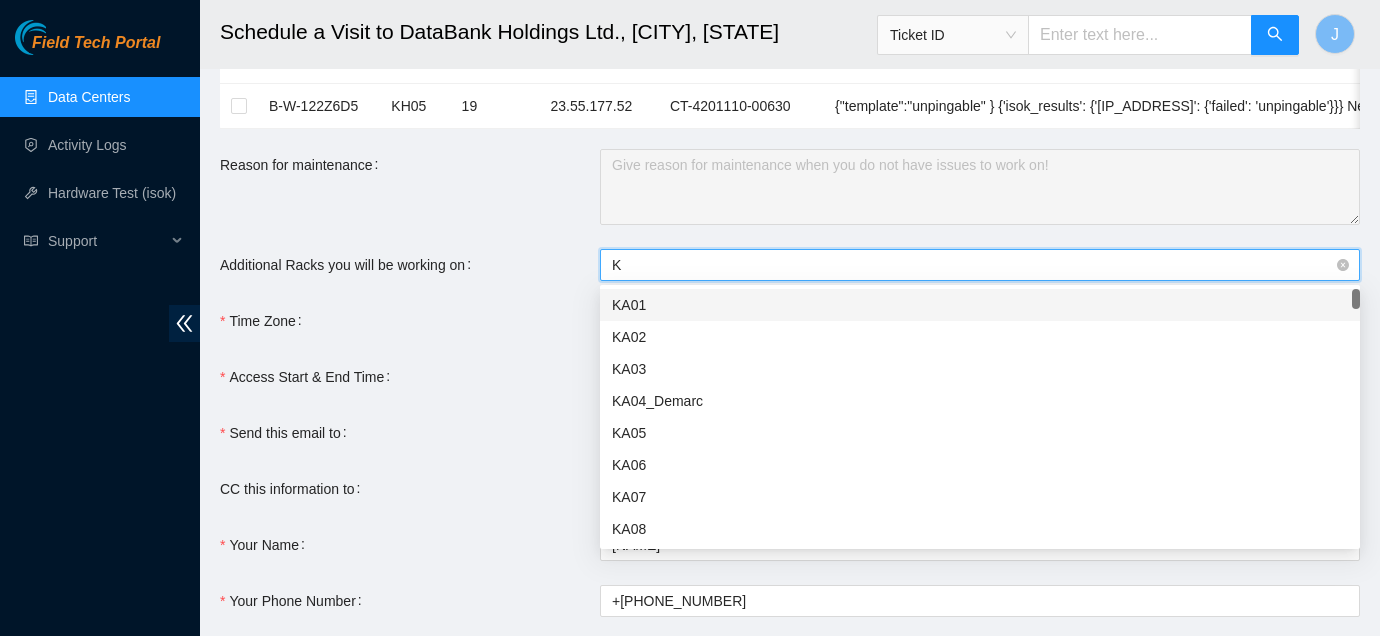 type 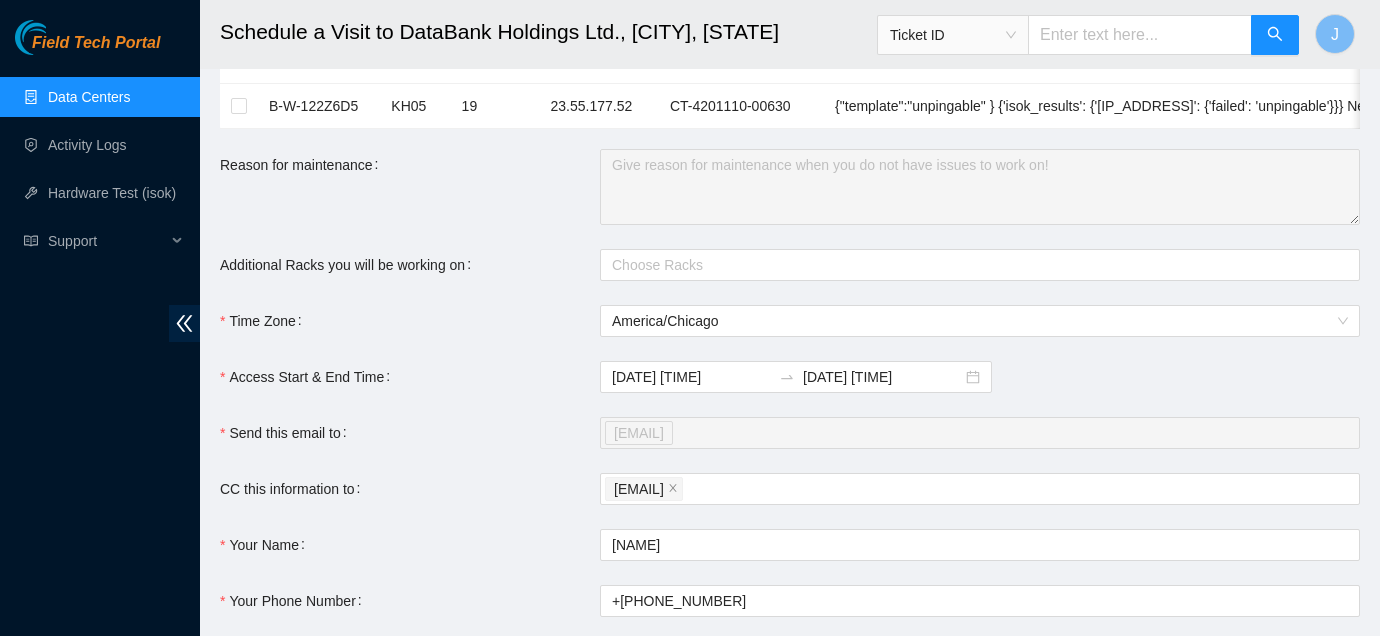 click on "Reason for maintenance" at bounding box center (410, 187) 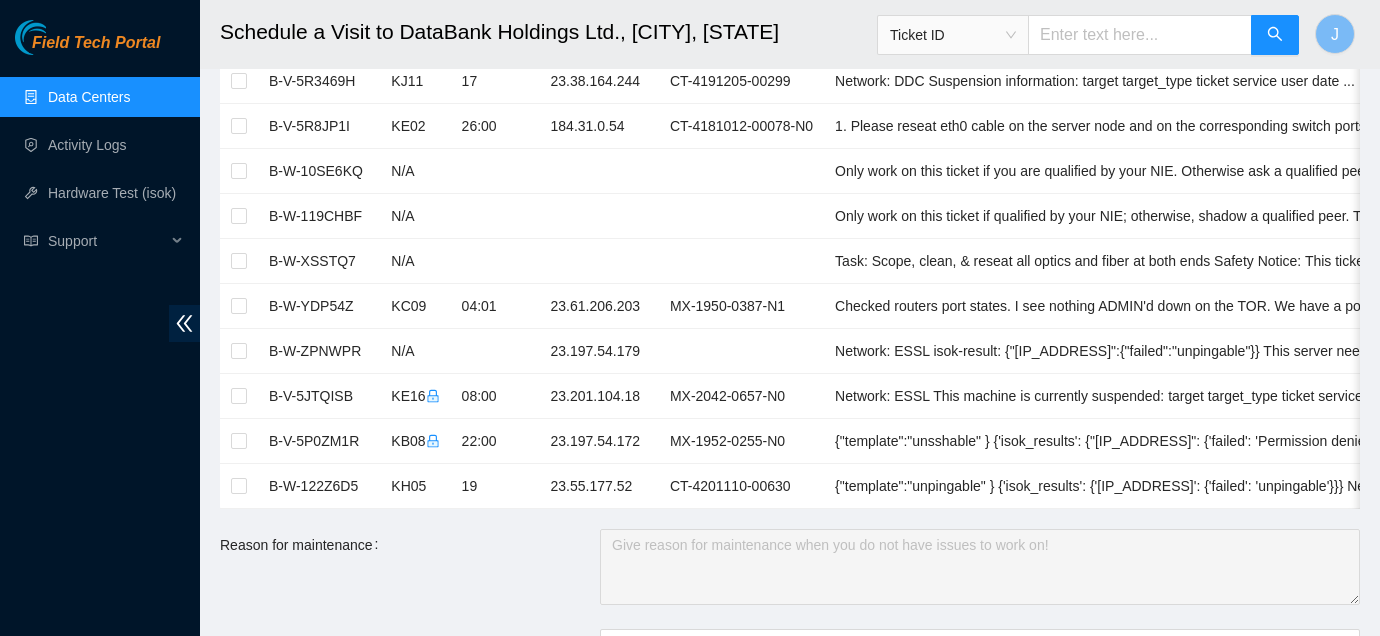 scroll, scrollTop: 0, scrollLeft: 0, axis: both 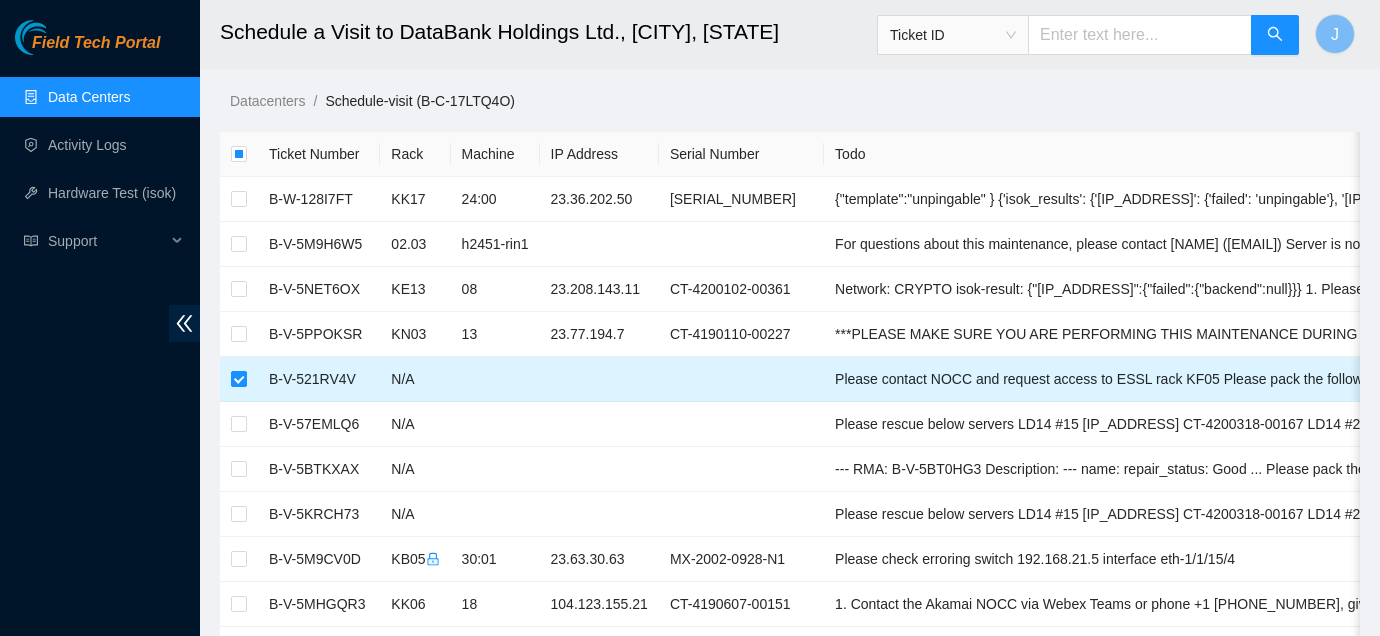 click at bounding box center (239, 379) 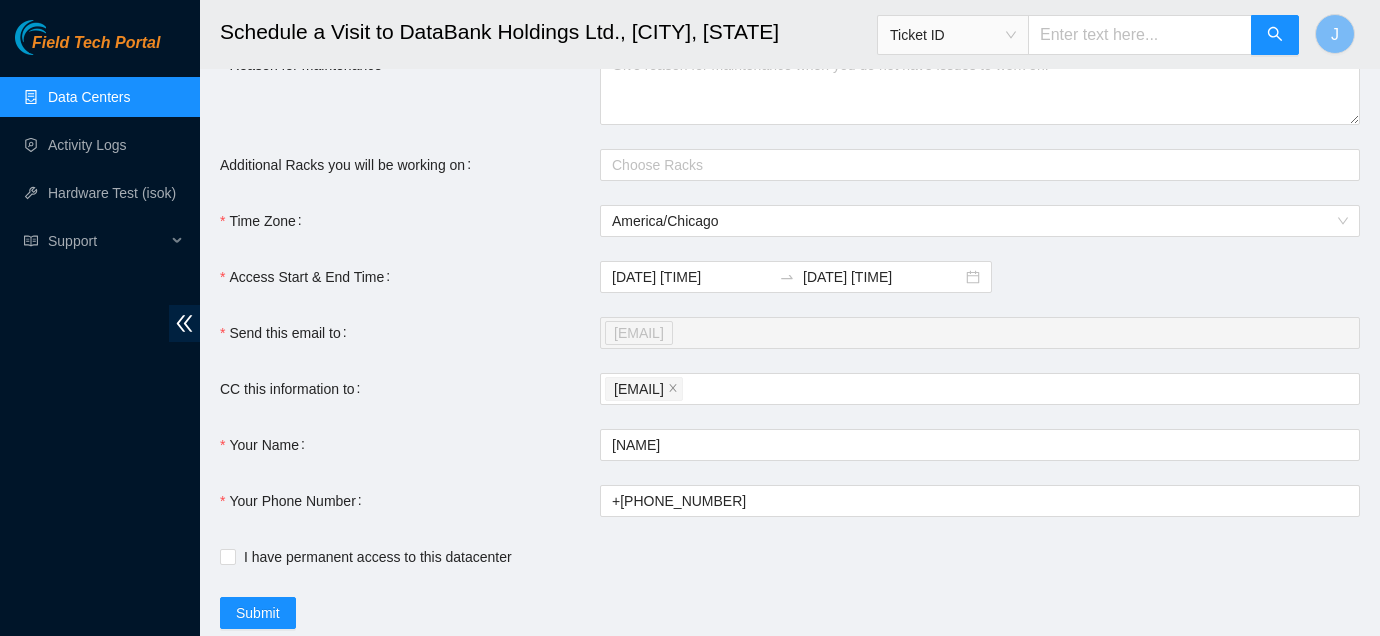 scroll, scrollTop: 1842, scrollLeft: 0, axis: vertical 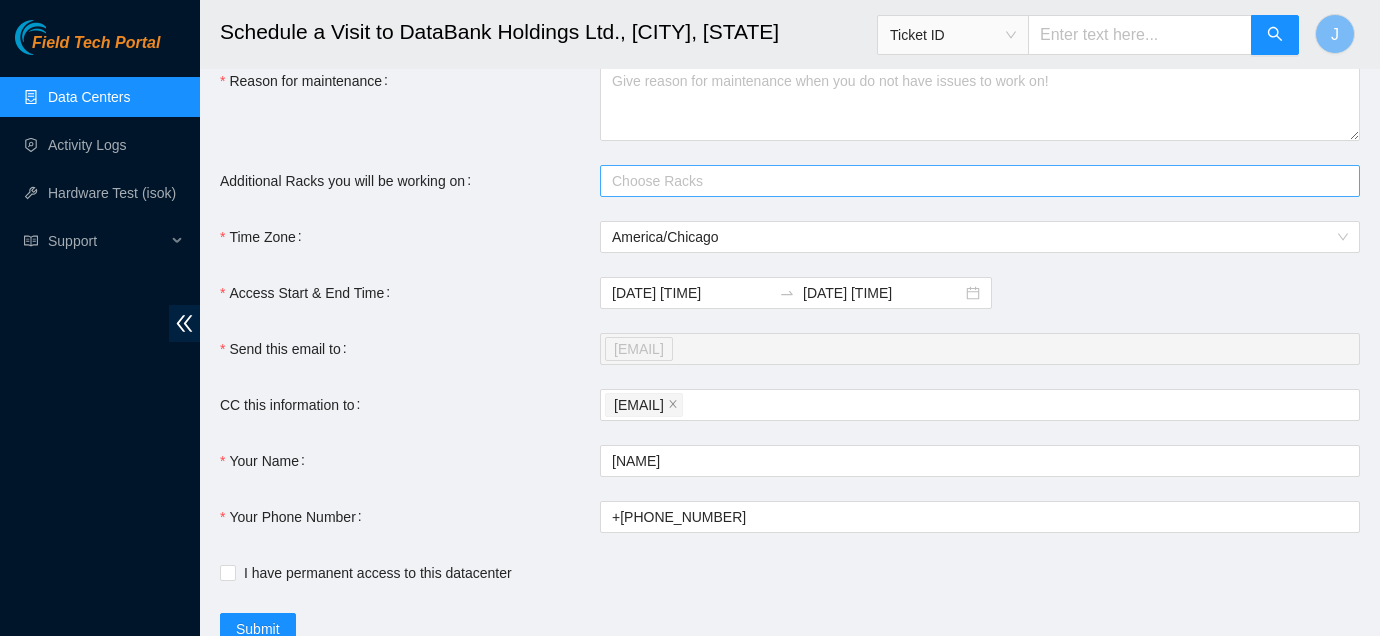 click on "Choose Racks" at bounding box center (980, 181) 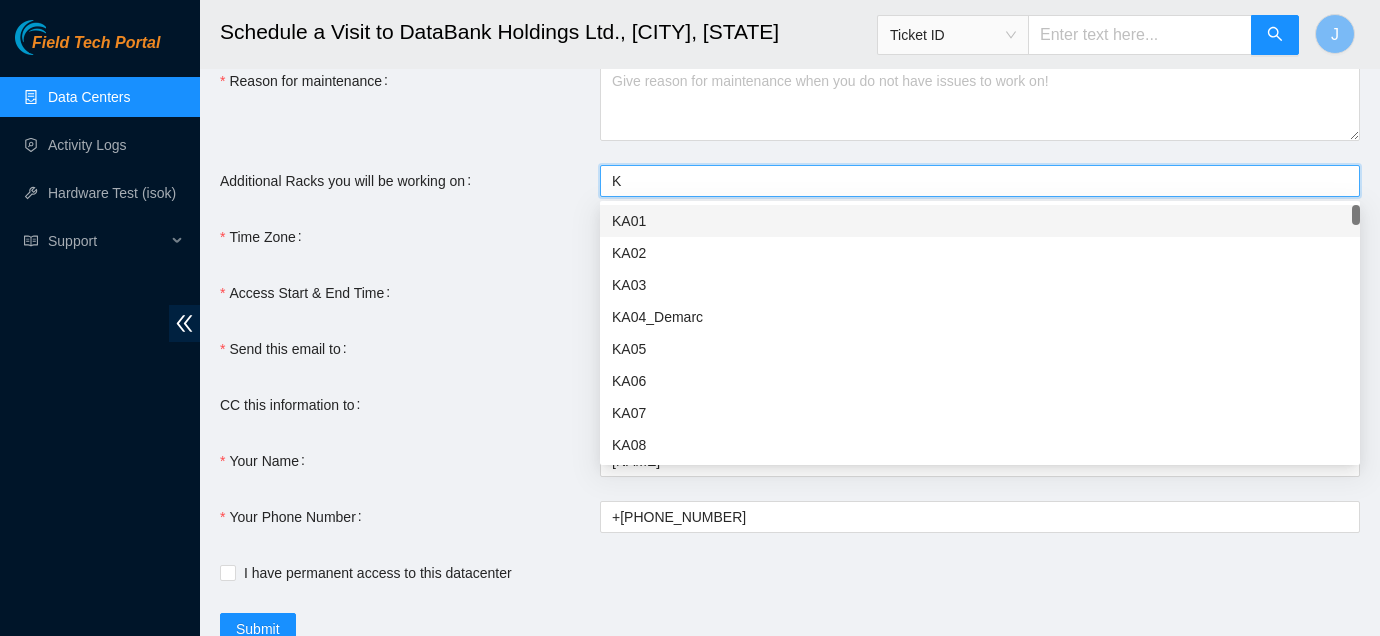 type on "KF" 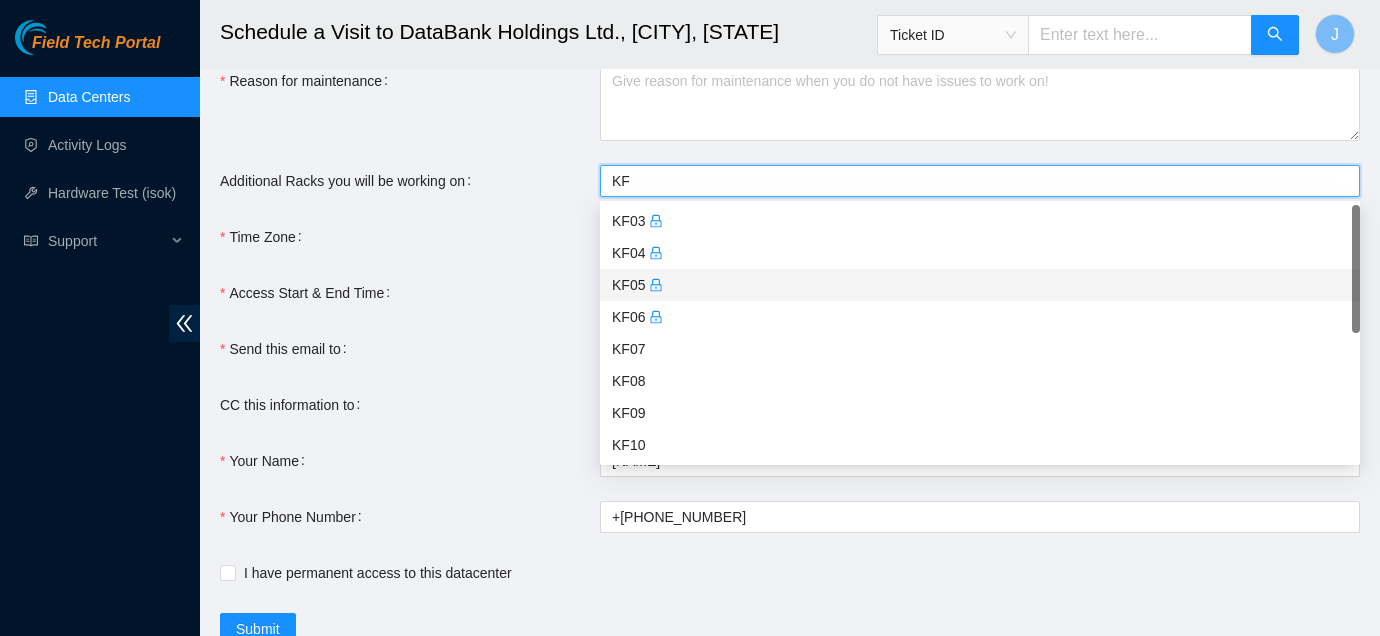 click 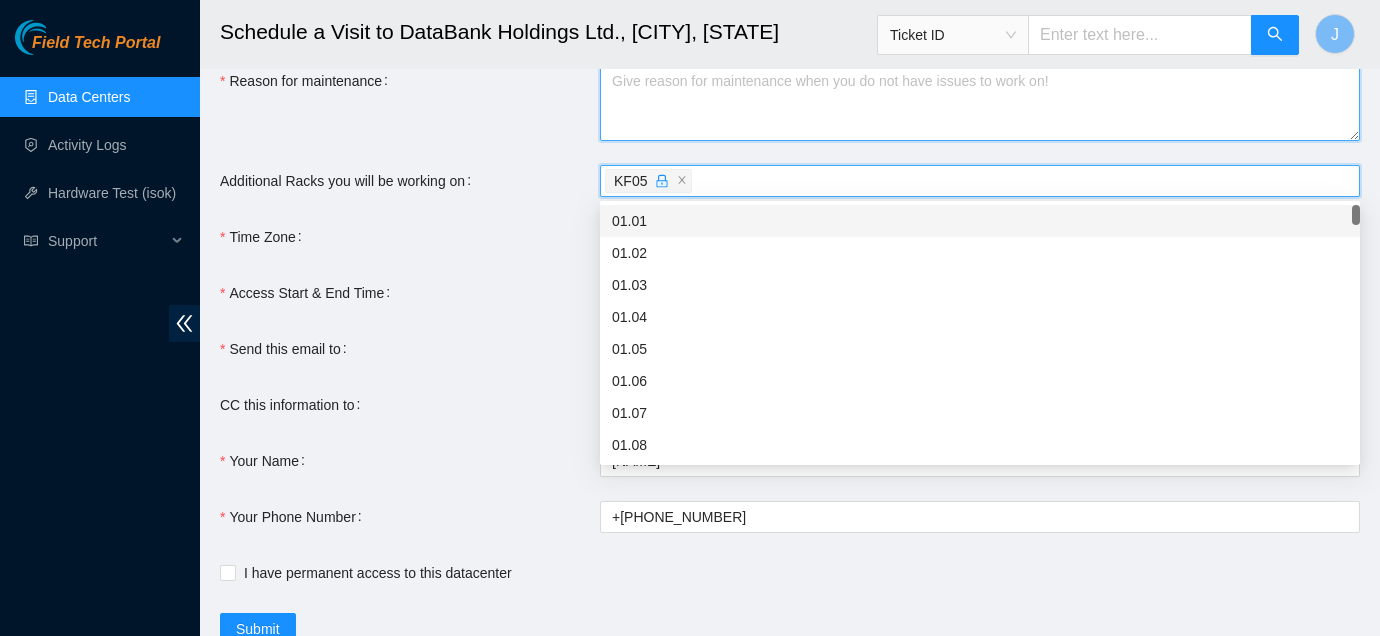 click on "Reason for maintenance" at bounding box center (980, 103) 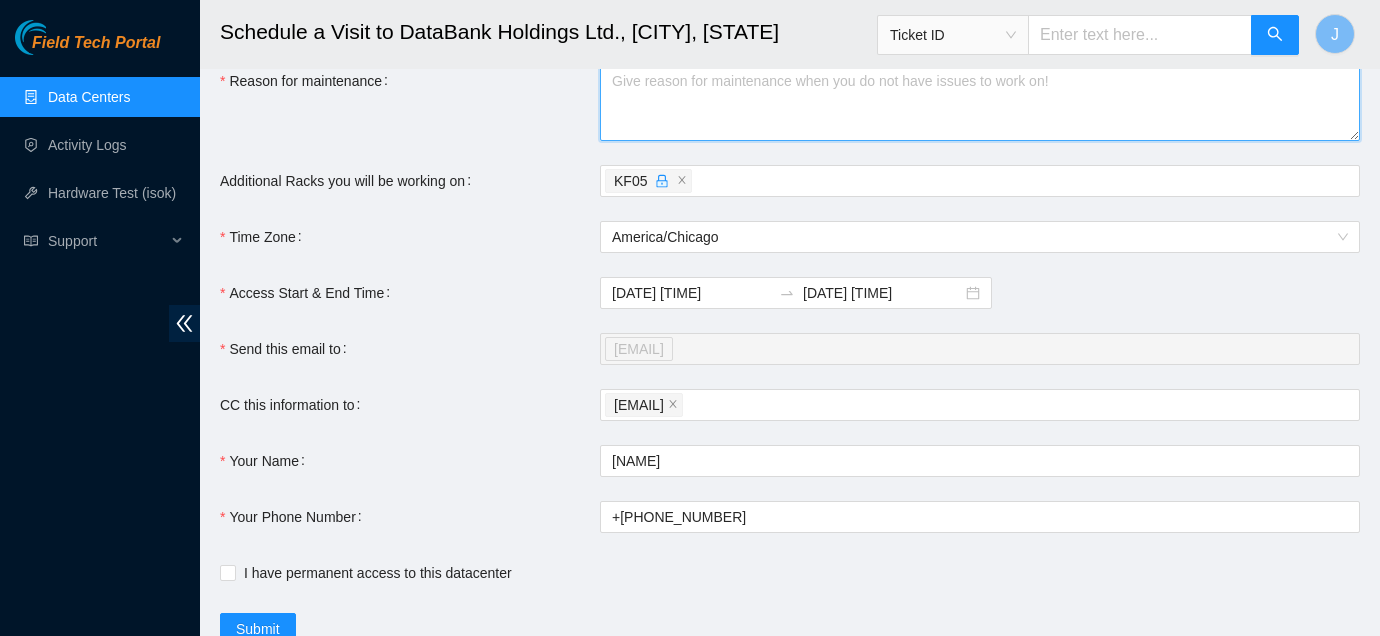 paste on "B-V-521RV4V" 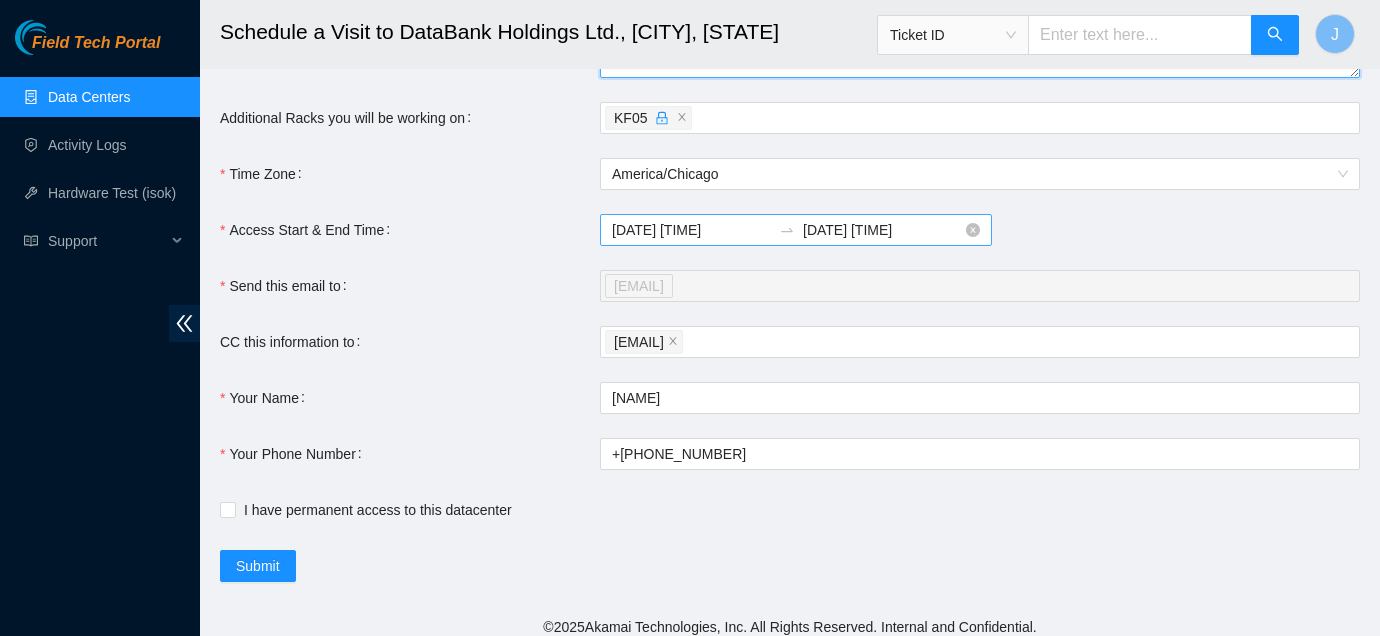 scroll, scrollTop: 1917, scrollLeft: 0, axis: vertical 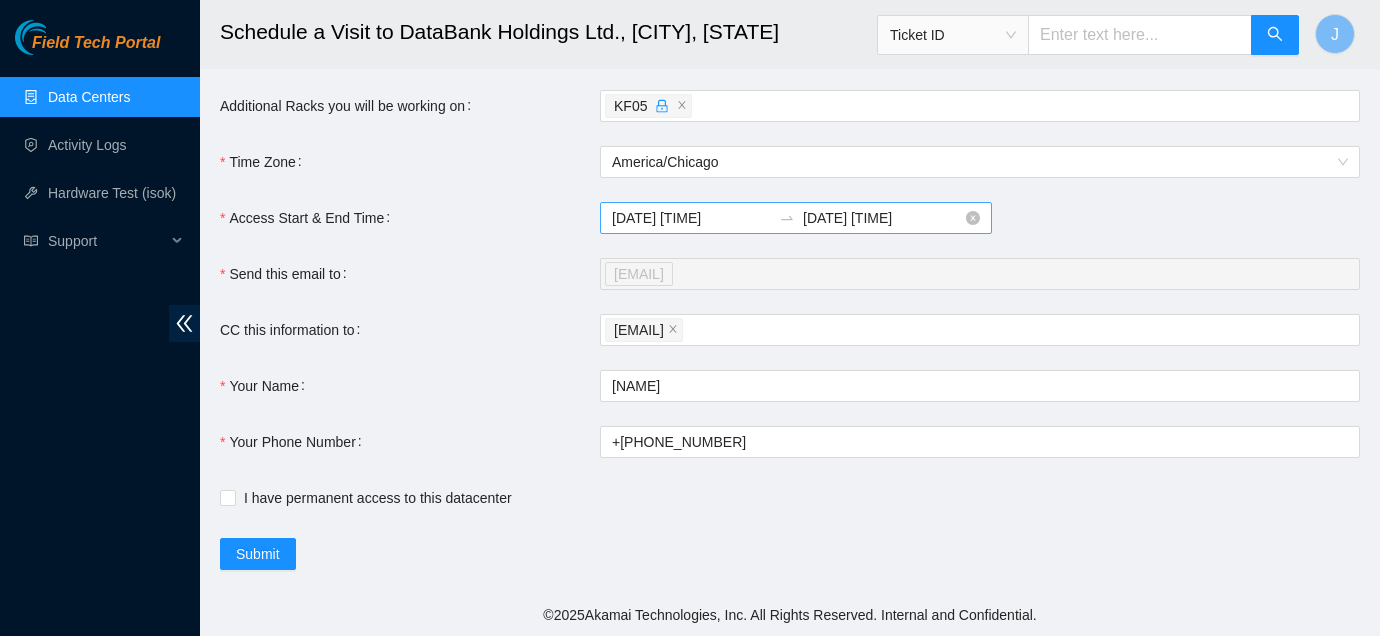 type on "B-V-521RV4V" 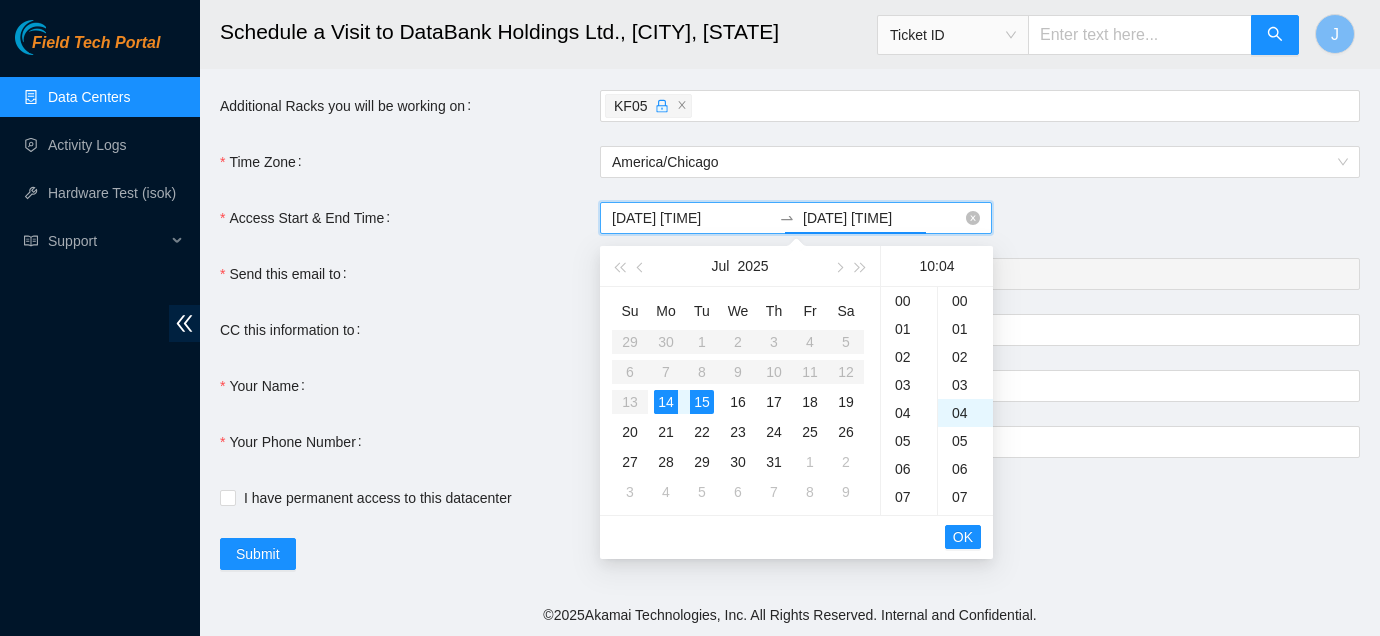 scroll, scrollTop: 280, scrollLeft: 0, axis: vertical 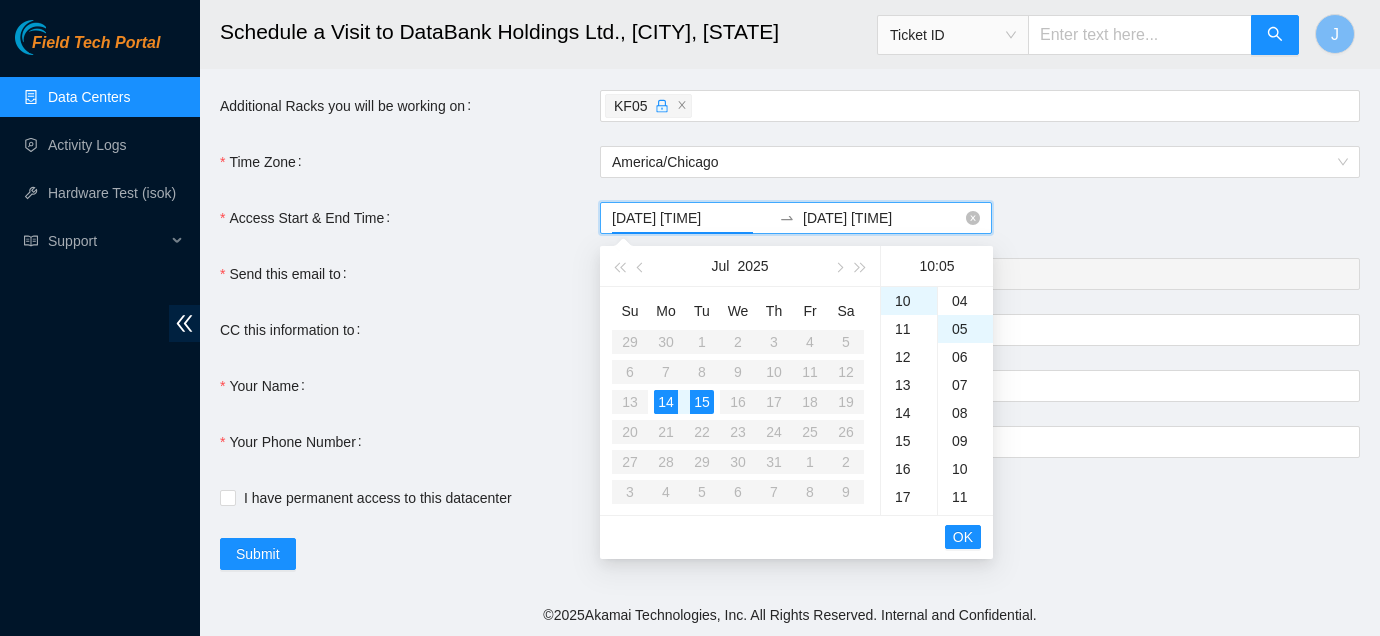 click on "2025-07-14 10:05" at bounding box center [691, 218] 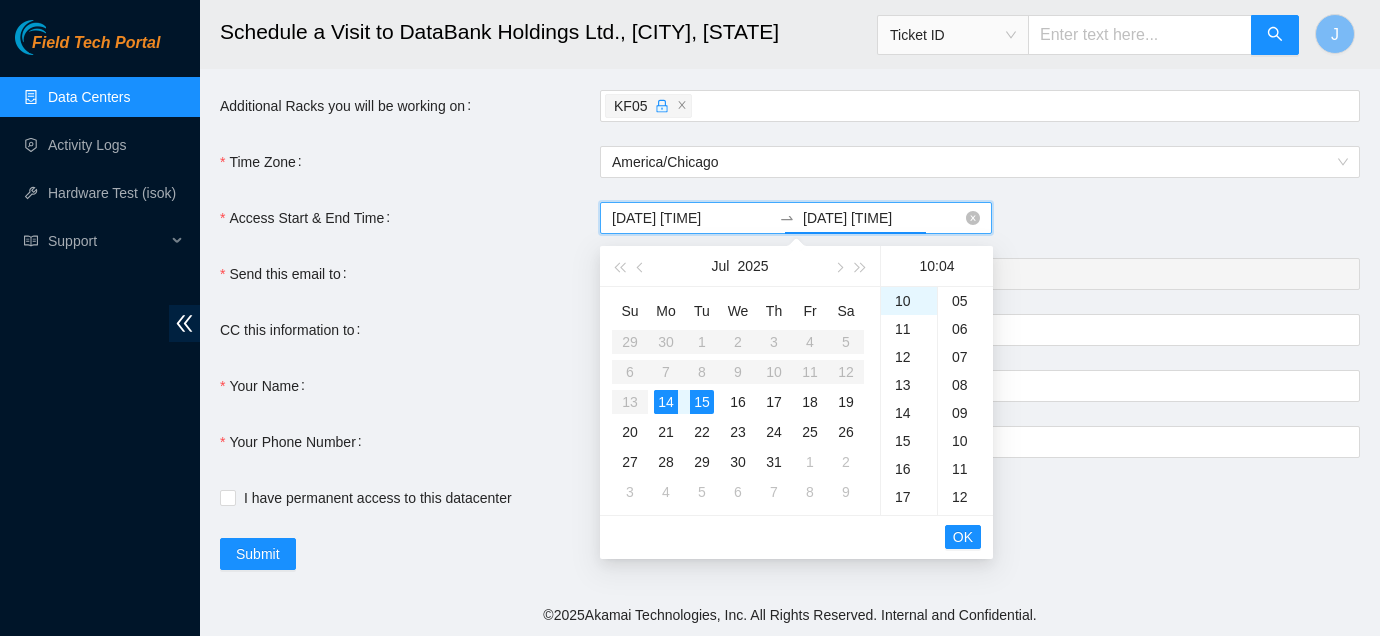 click on "2025-07-15 10:04" at bounding box center (882, 218) 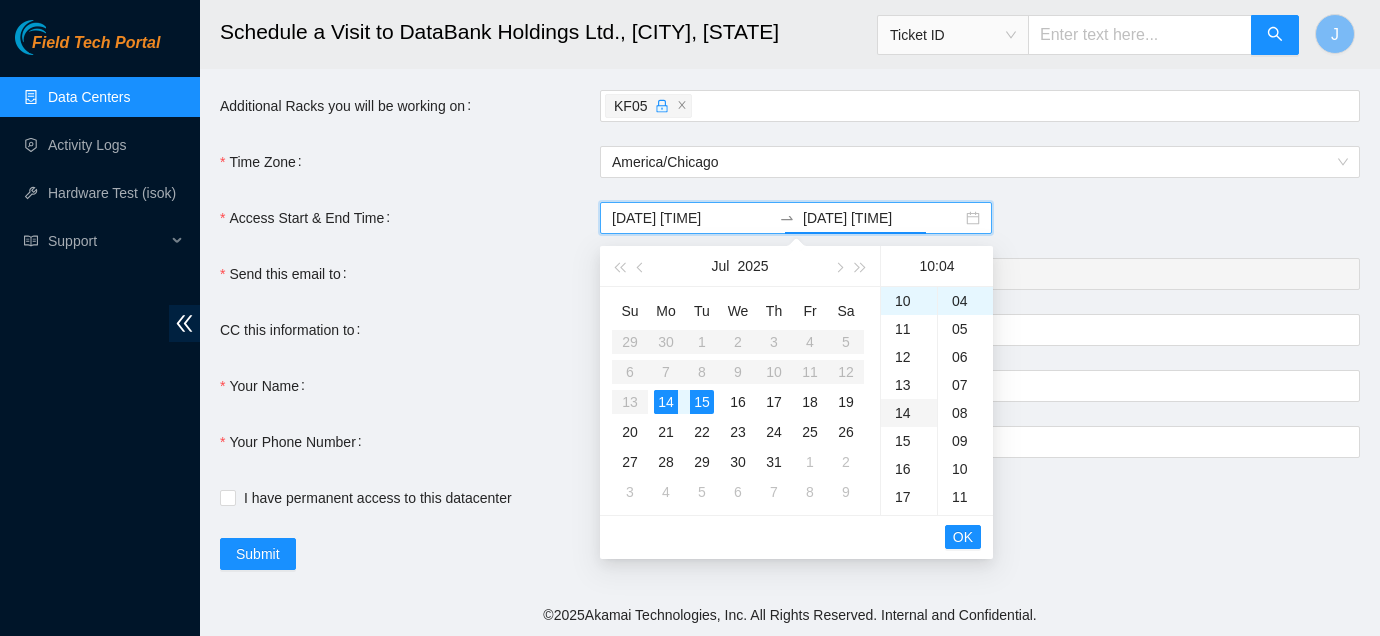 scroll, scrollTop: 642, scrollLeft: 0, axis: vertical 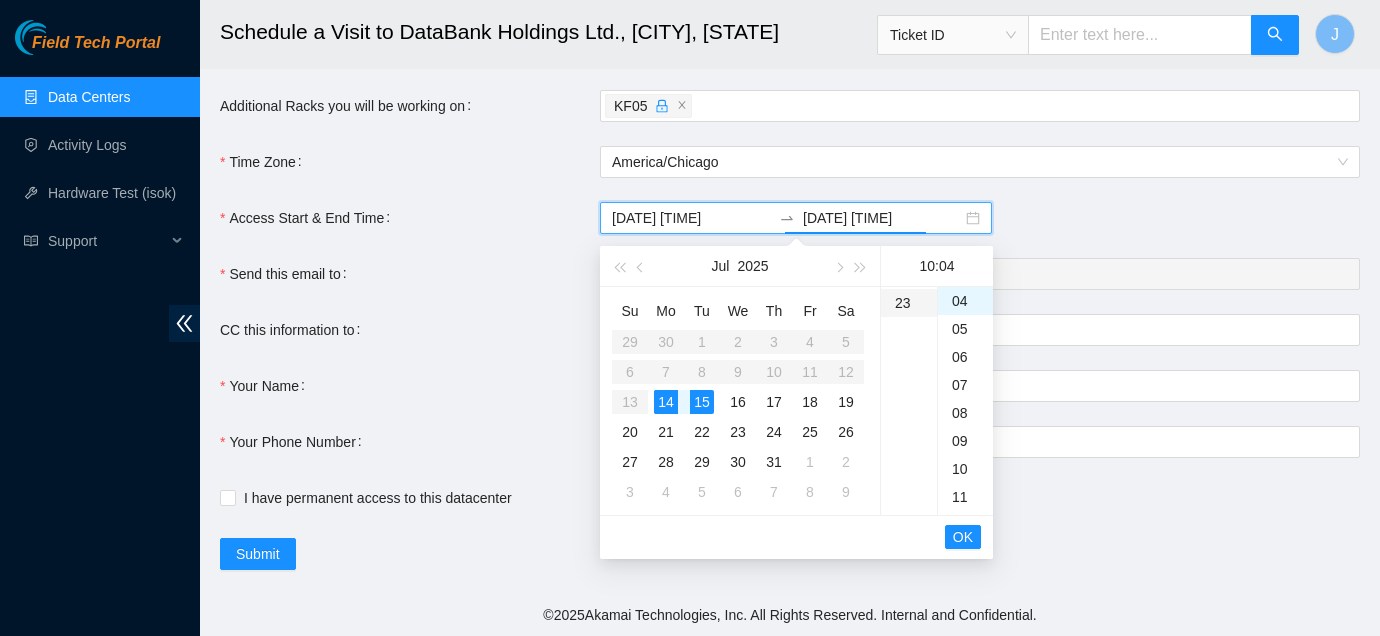 click on "23" at bounding box center (909, 303) 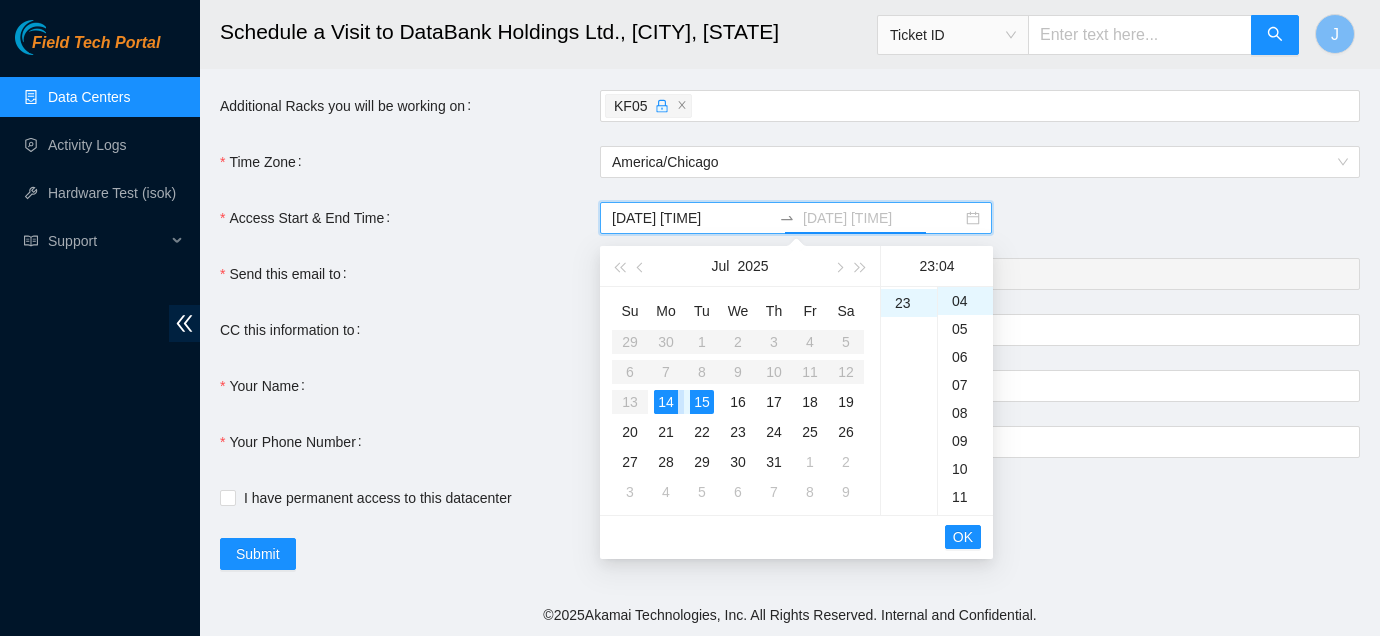 click on "14" at bounding box center [666, 402] 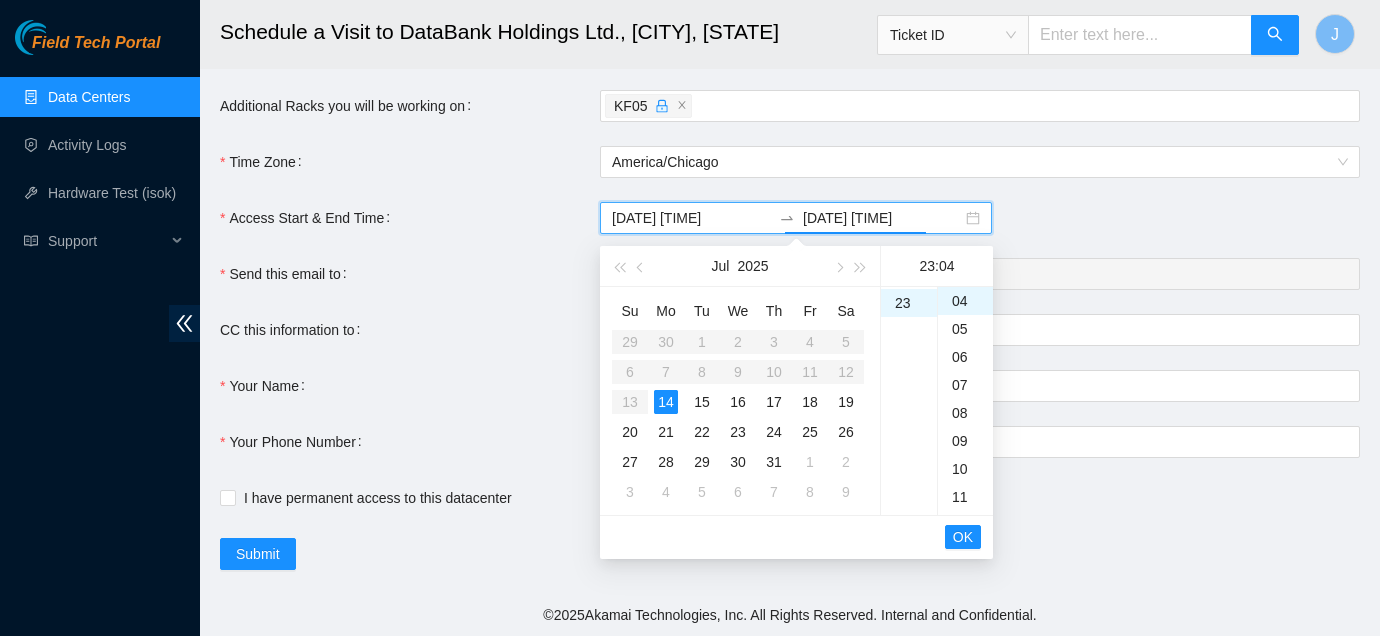 type on "2025-07-14 23:04" 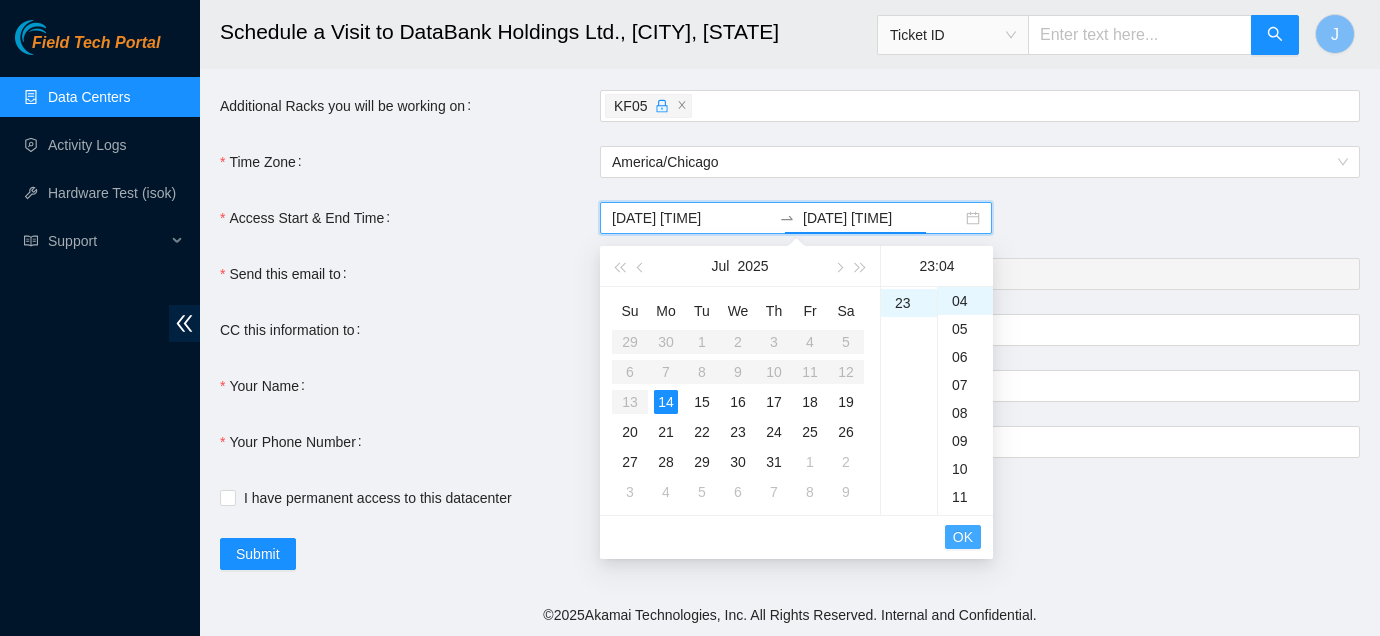 click on "OK" at bounding box center (963, 537) 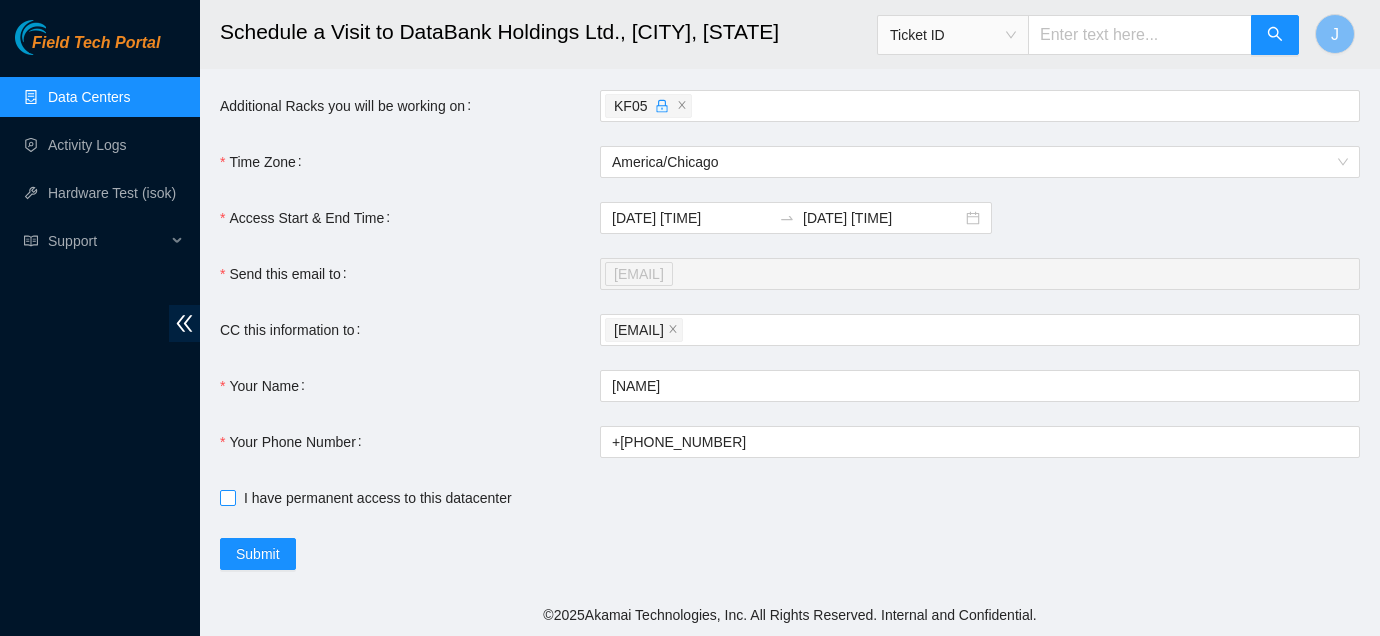 click on "I have permanent access to this datacenter" at bounding box center (378, 498) 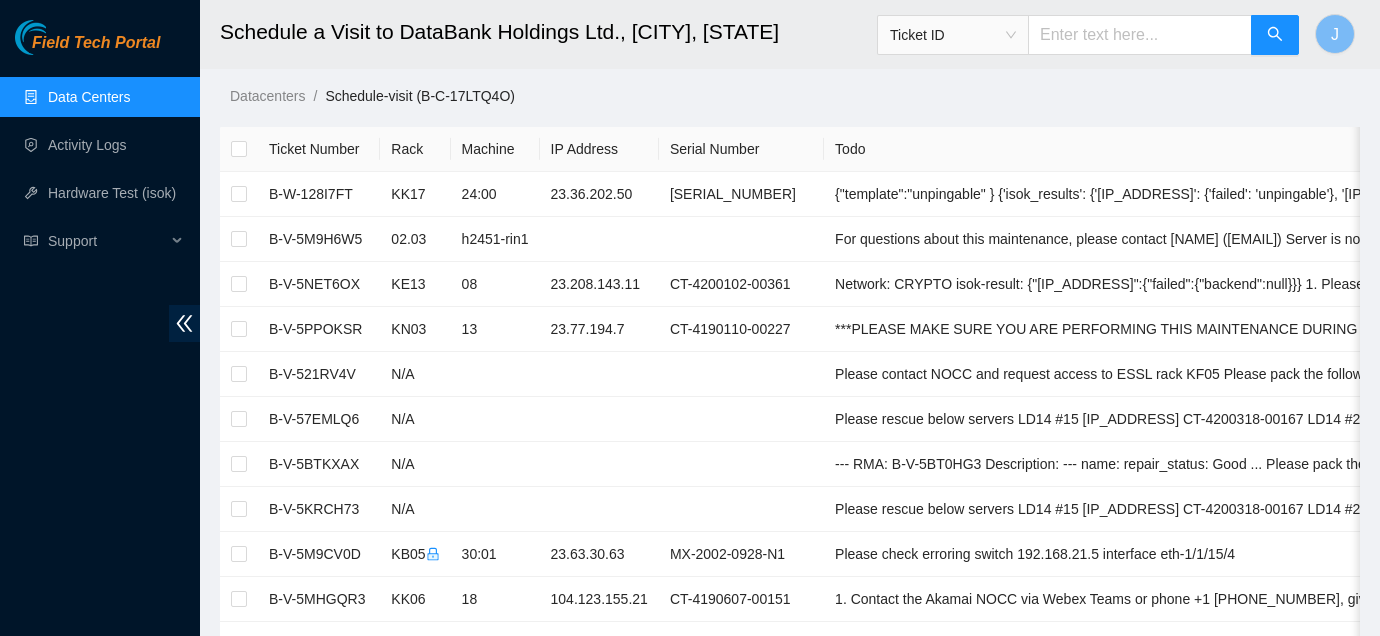 scroll, scrollTop: 0, scrollLeft: 0, axis: both 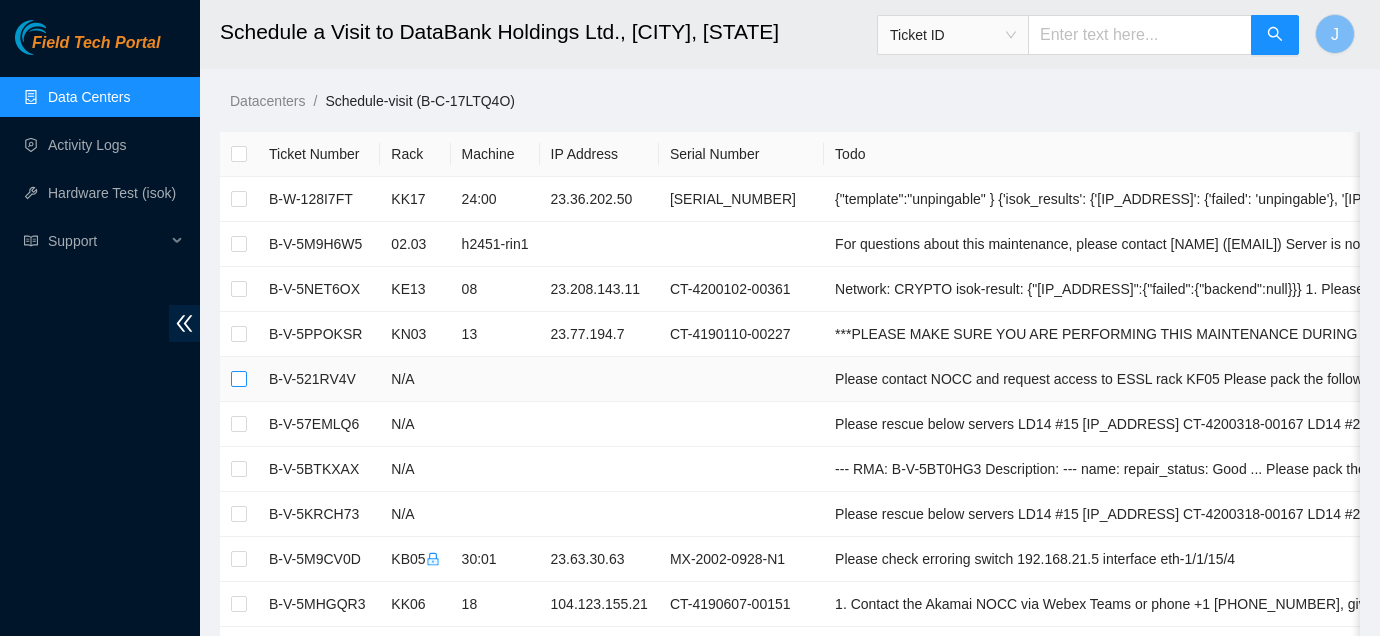 click at bounding box center (239, 379) 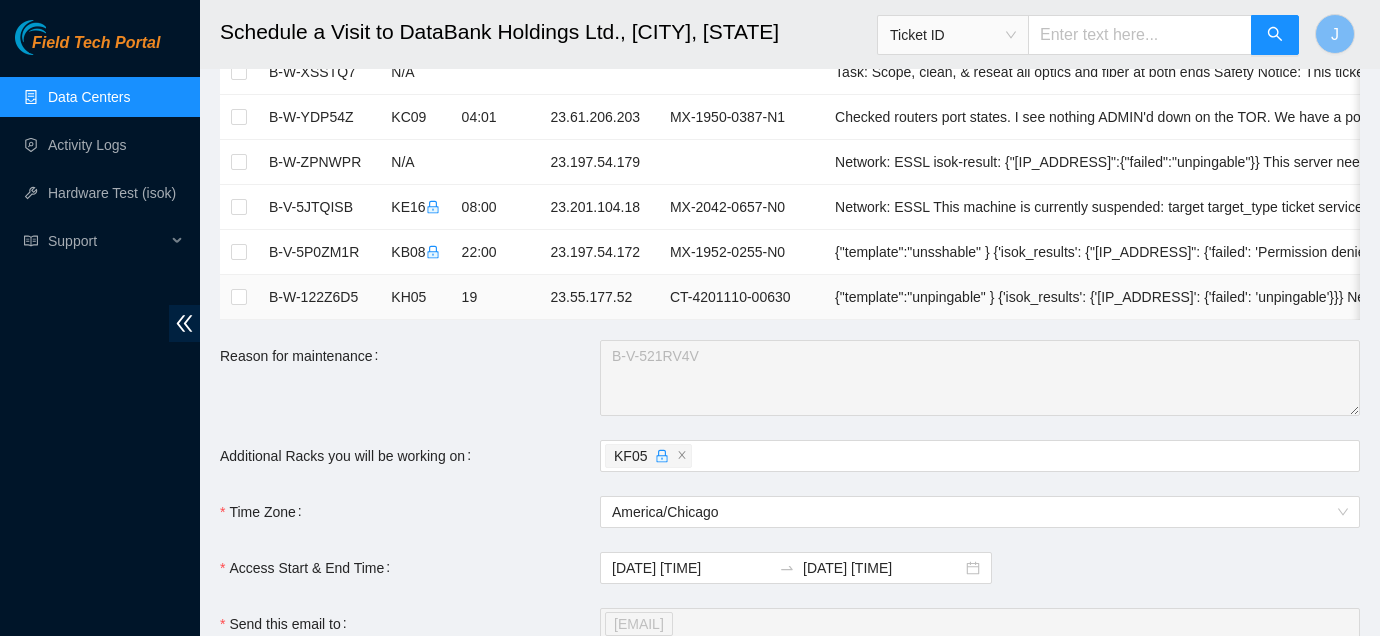 scroll, scrollTop: 1917, scrollLeft: 0, axis: vertical 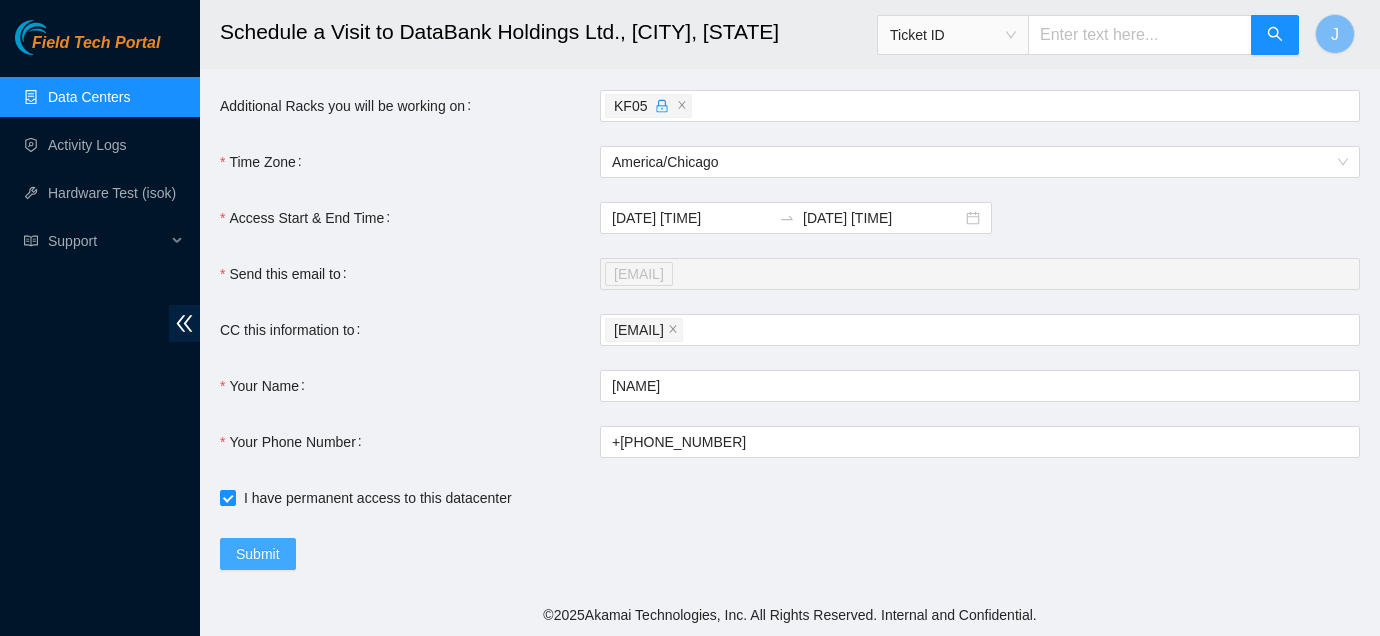 click on "Submit" at bounding box center [258, 554] 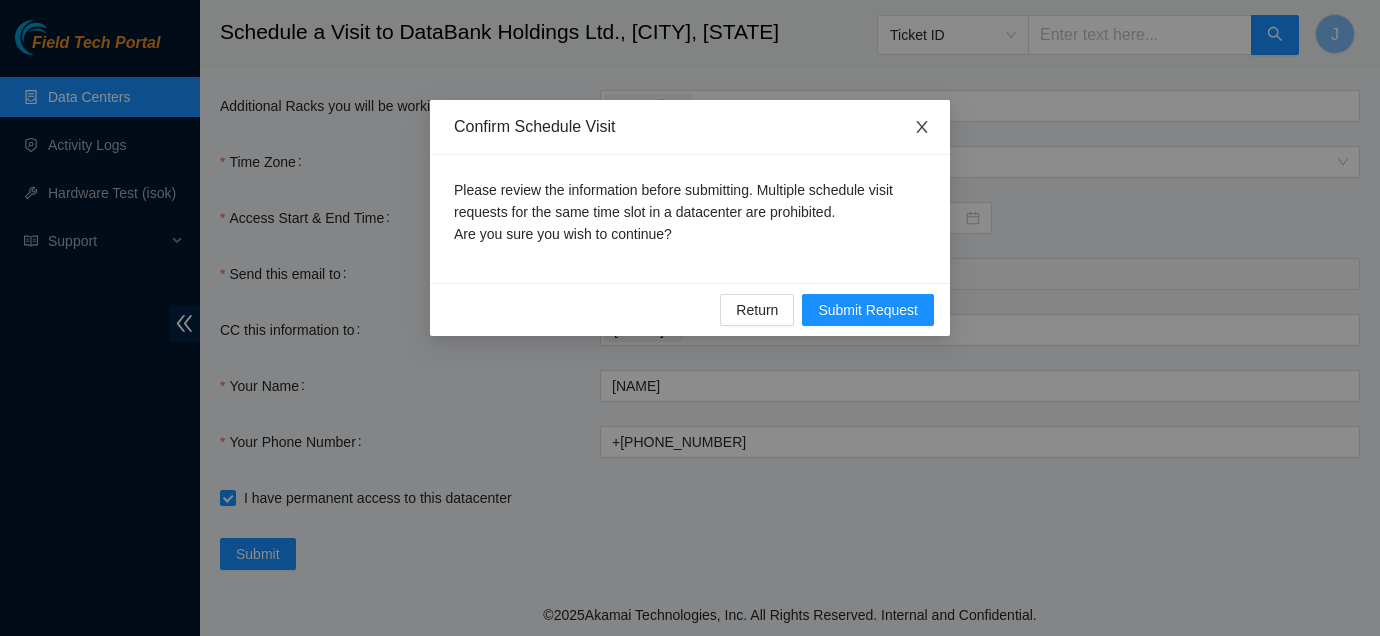 click 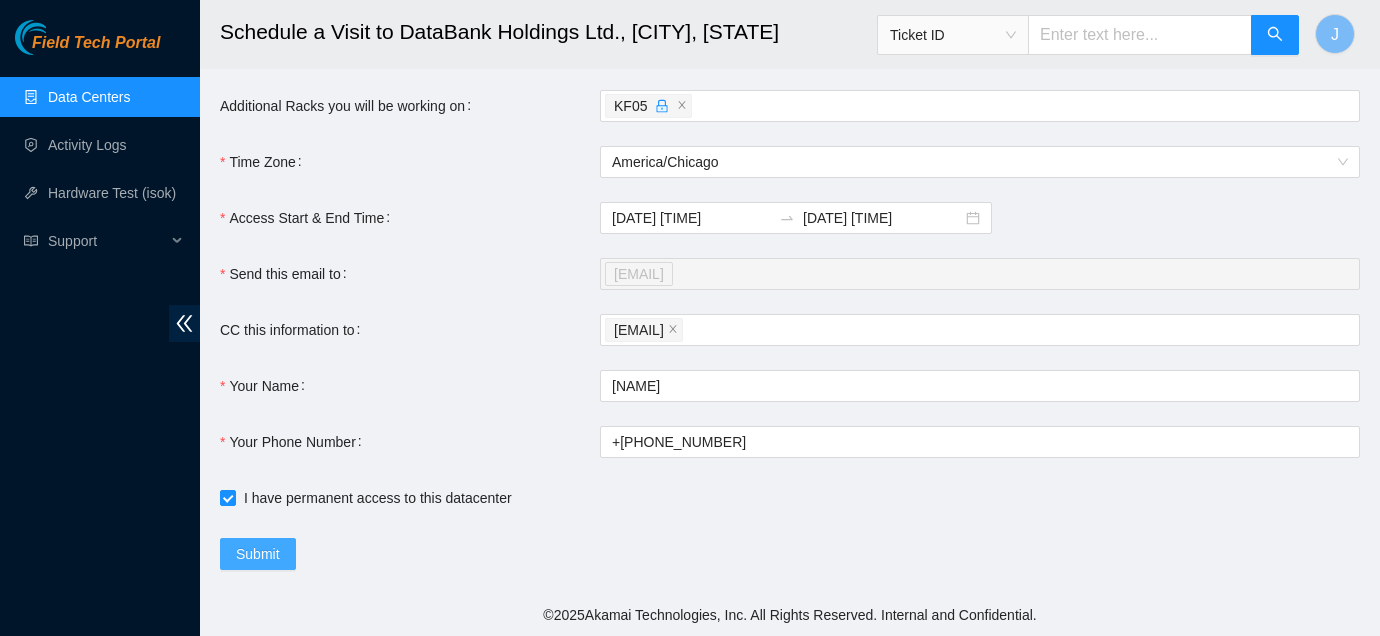 click on "Submit" at bounding box center (258, 554) 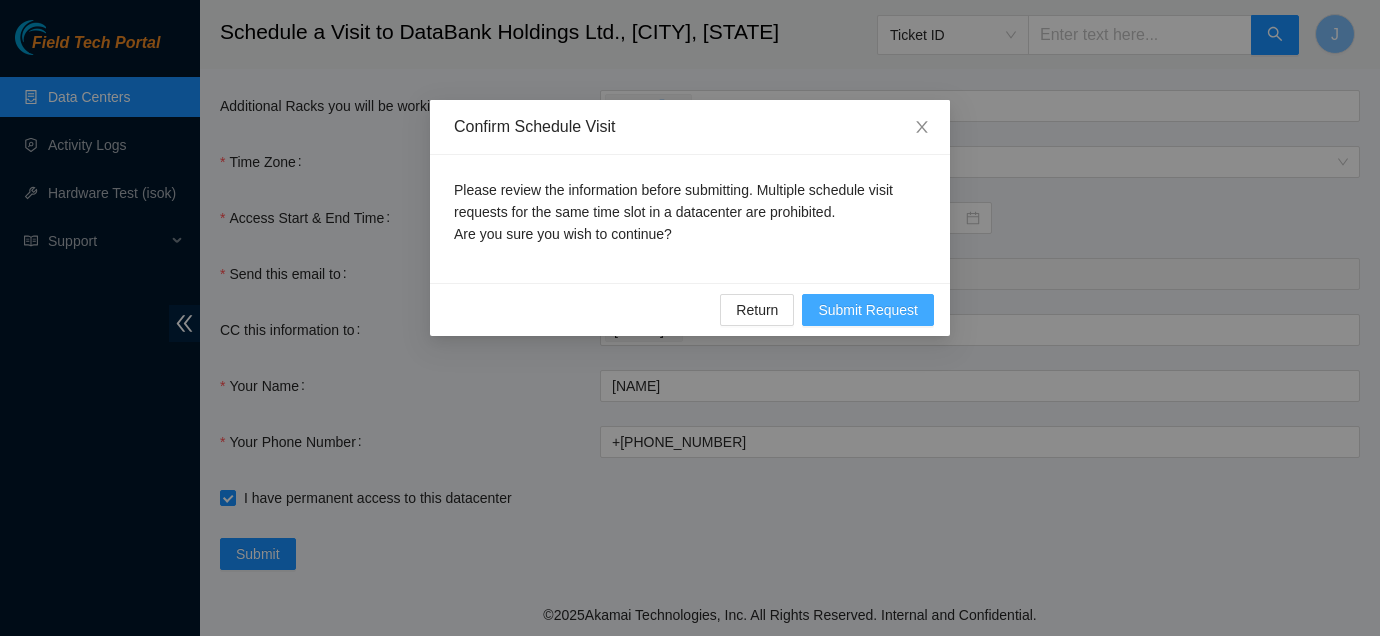 click on "Submit Request" at bounding box center [868, 310] 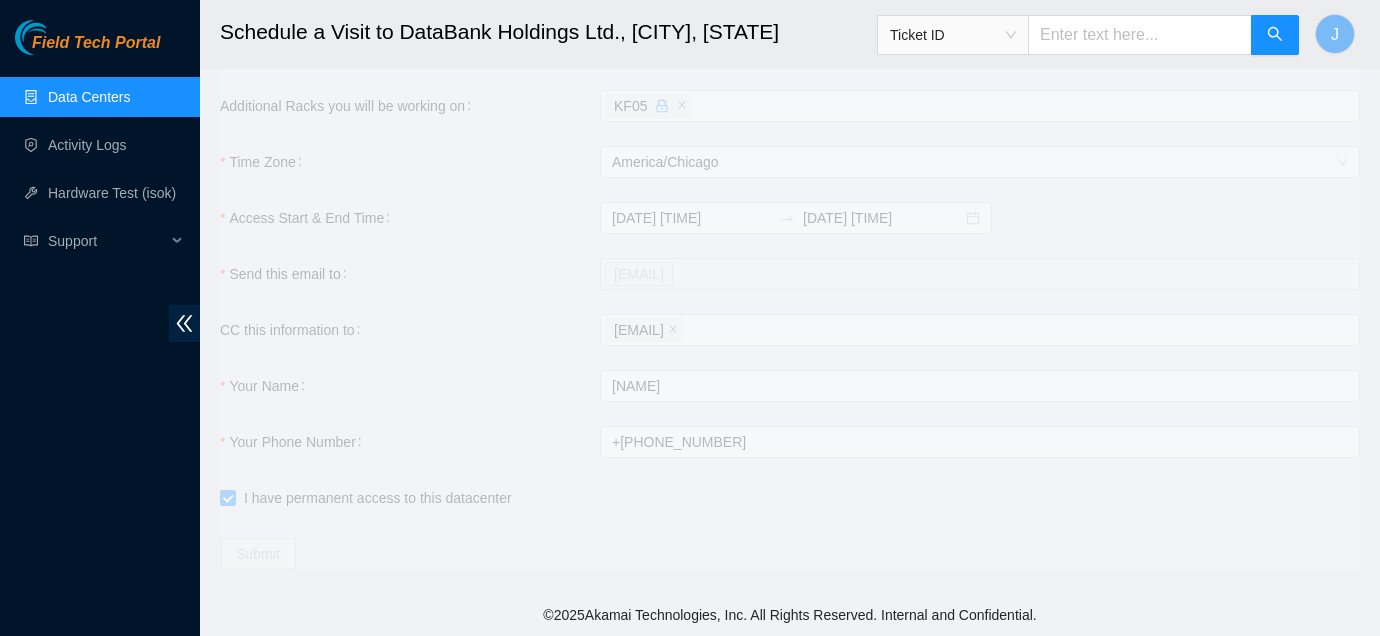 type on "2025-07-14 10:06" 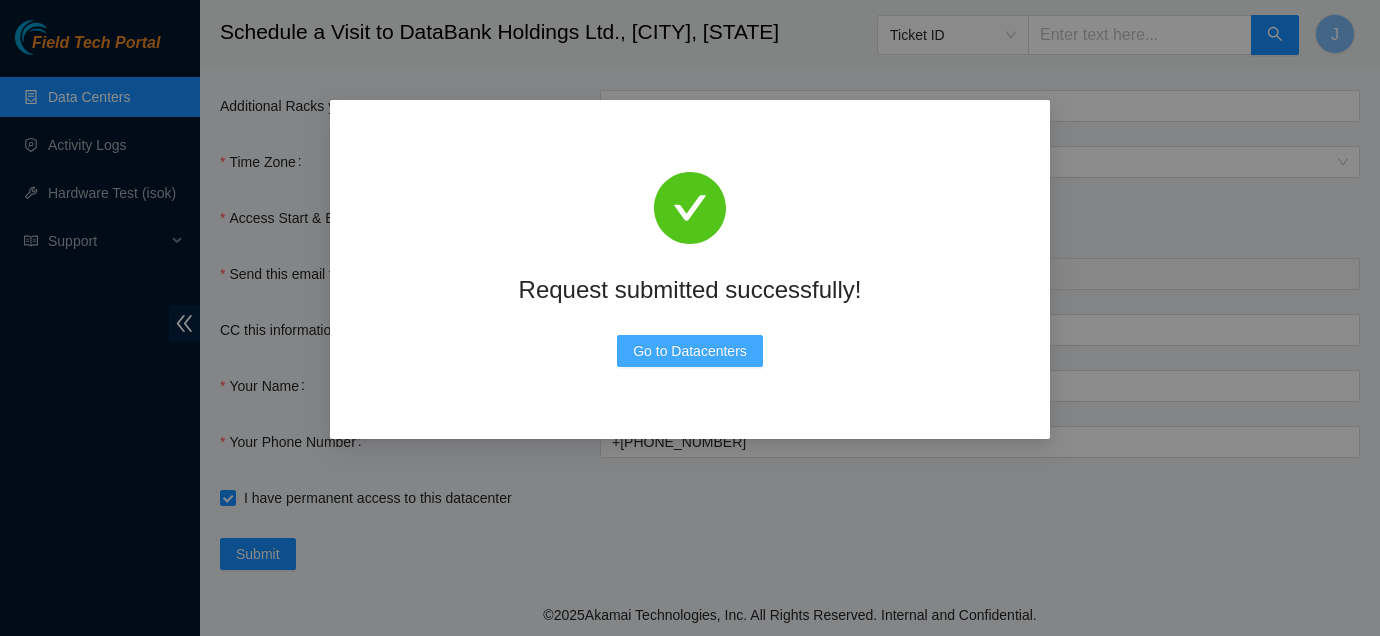 click on "Go to Datacenters" at bounding box center [690, 351] 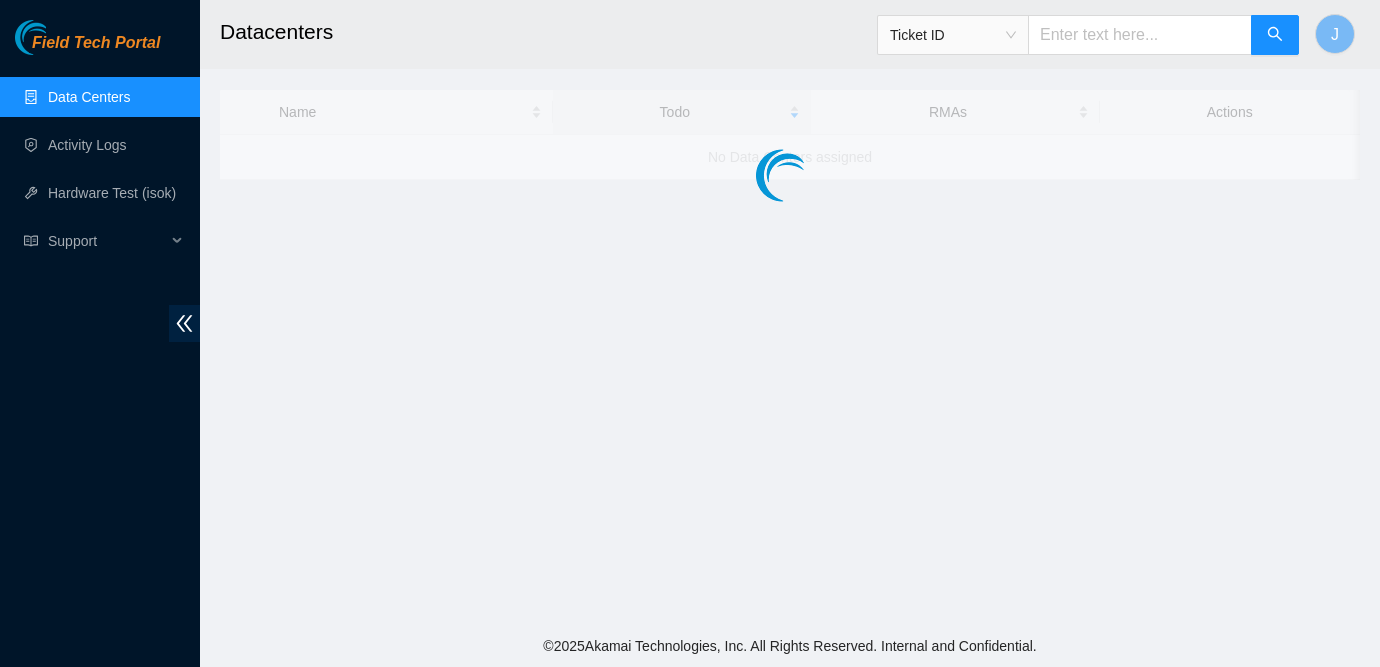 scroll, scrollTop: 0, scrollLeft: 0, axis: both 